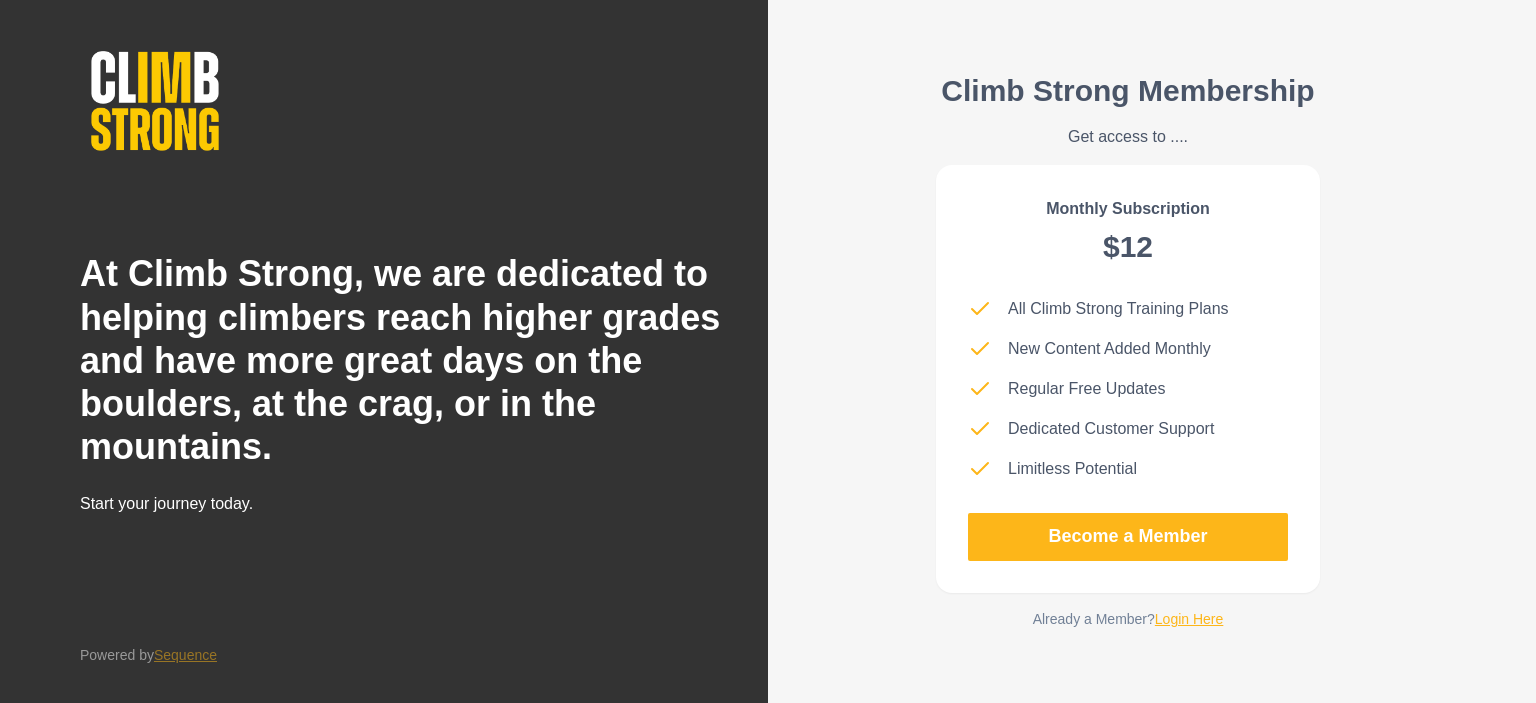 scroll, scrollTop: 0, scrollLeft: 0, axis: both 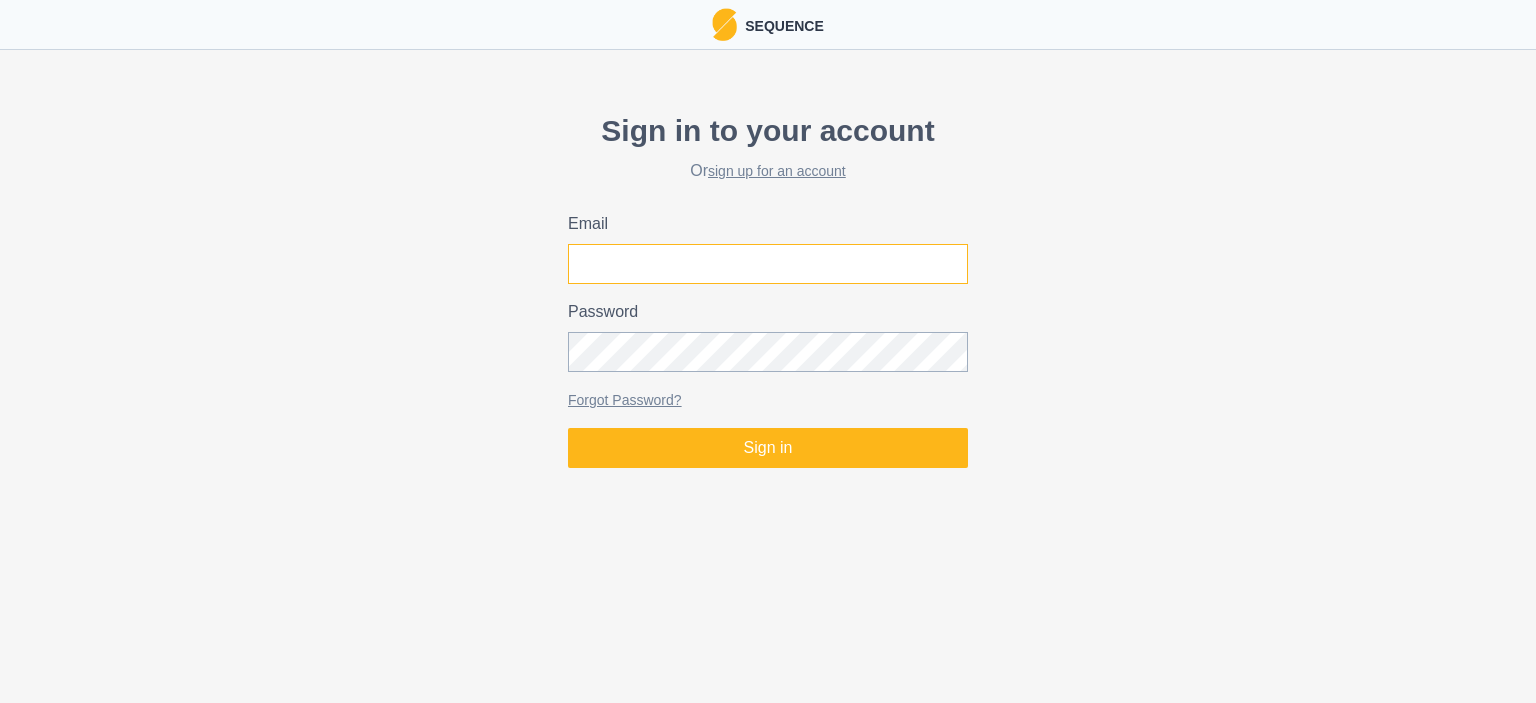 click on "Email" at bounding box center [768, 264] 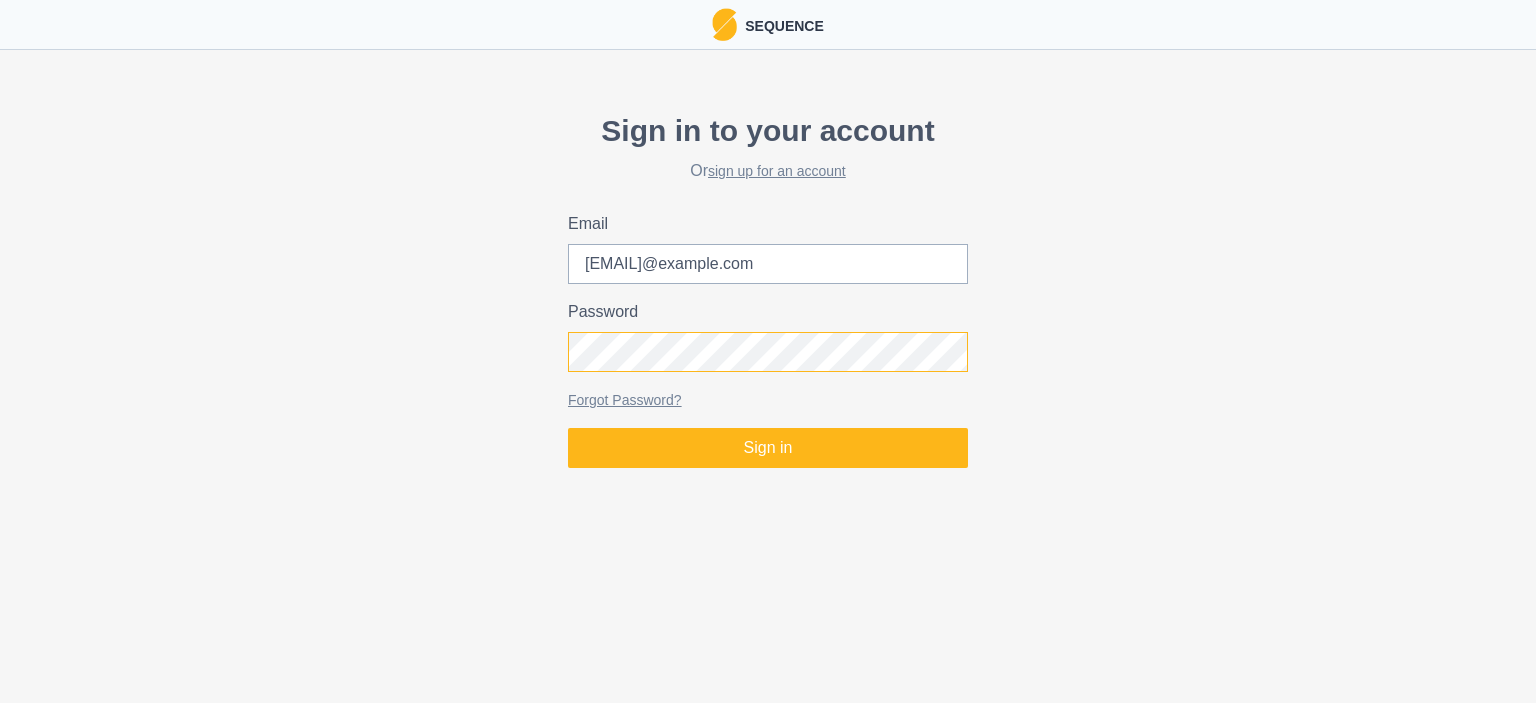 click on "Sign in" at bounding box center (768, 448) 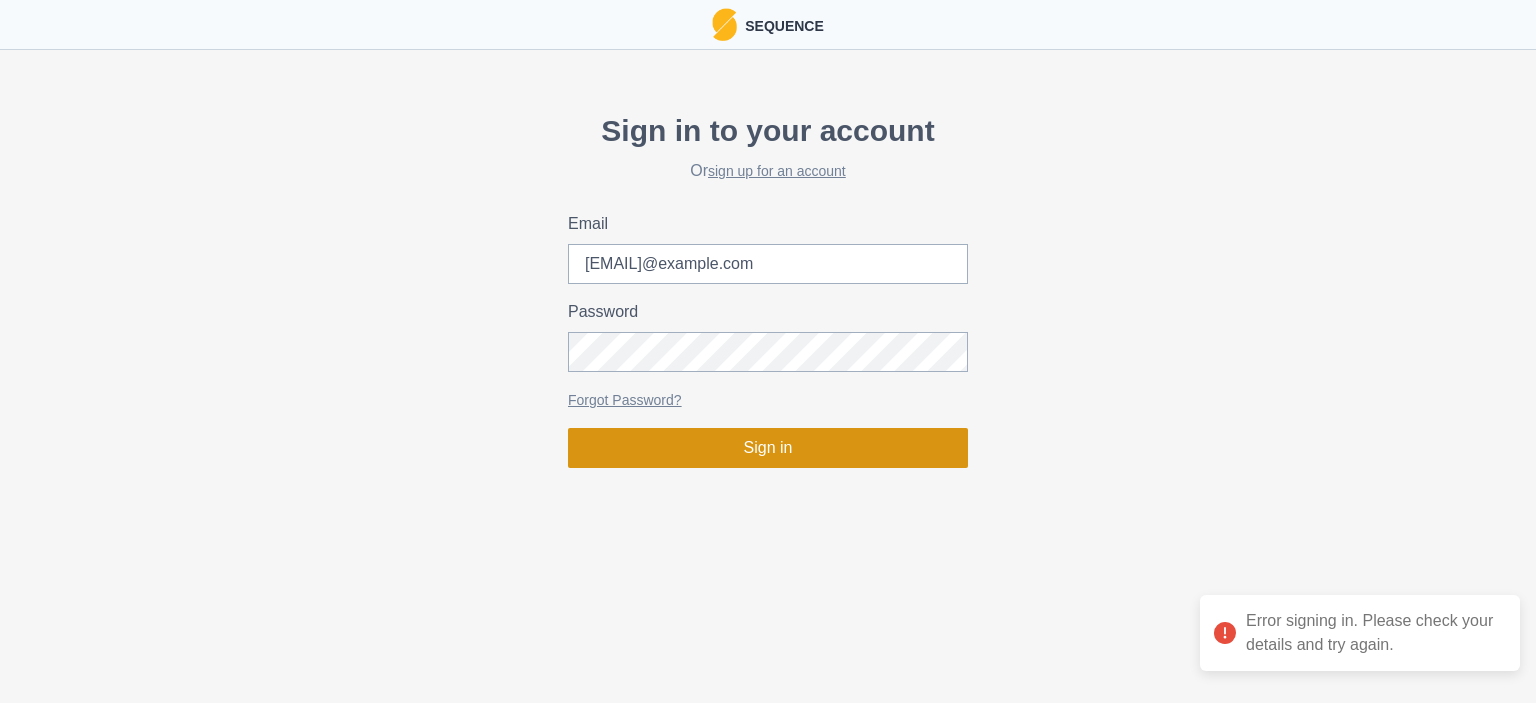 click on "Sign in" at bounding box center [768, 448] 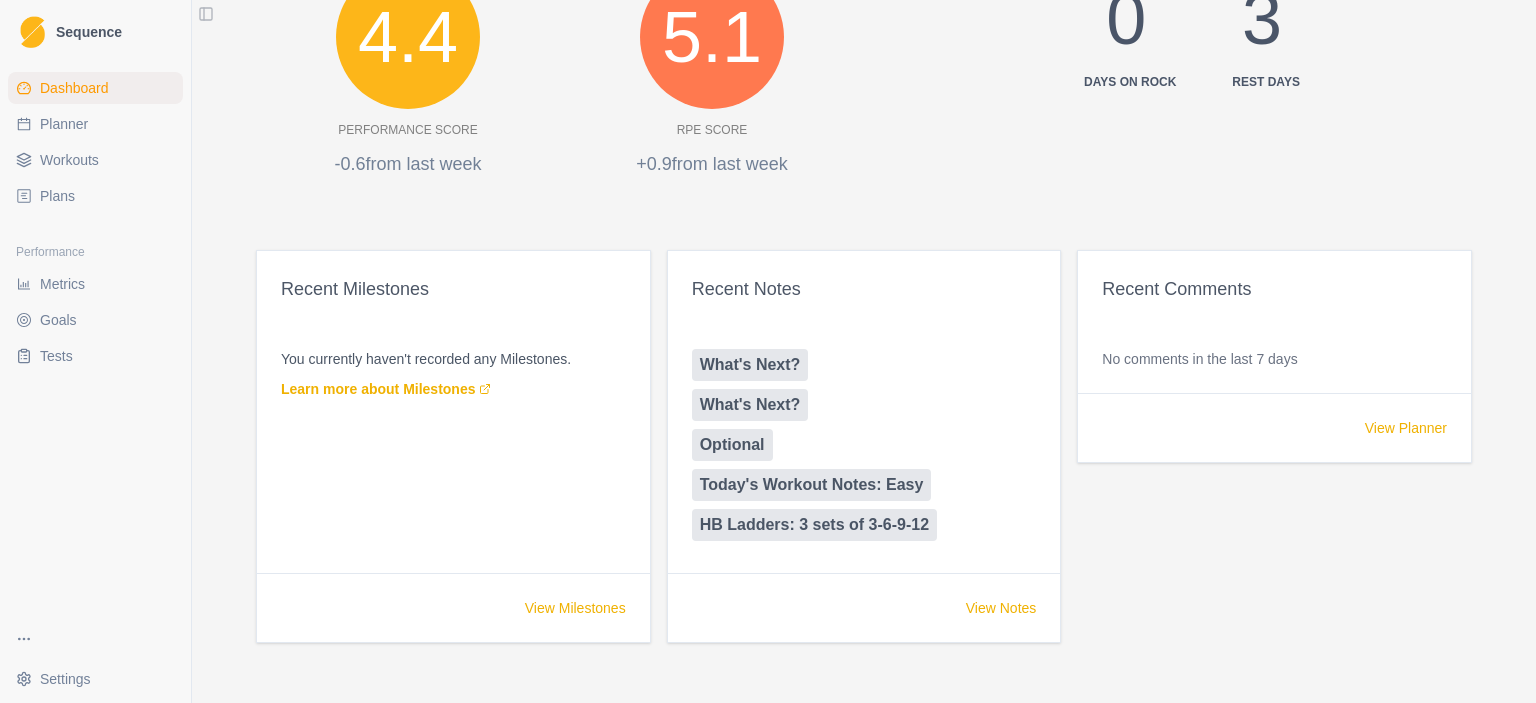 scroll, scrollTop: 1000, scrollLeft: 0, axis: vertical 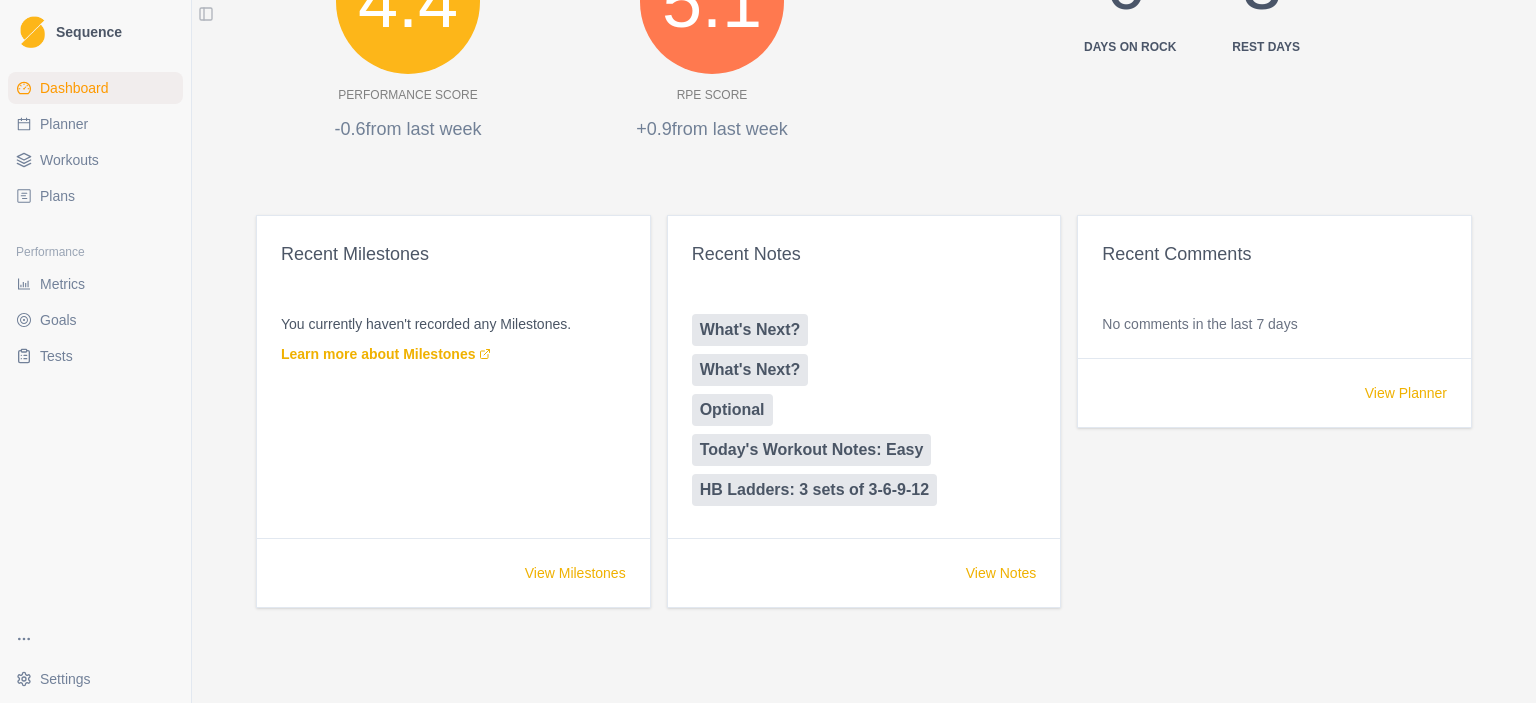 click on "Planner" at bounding box center (95, 124) 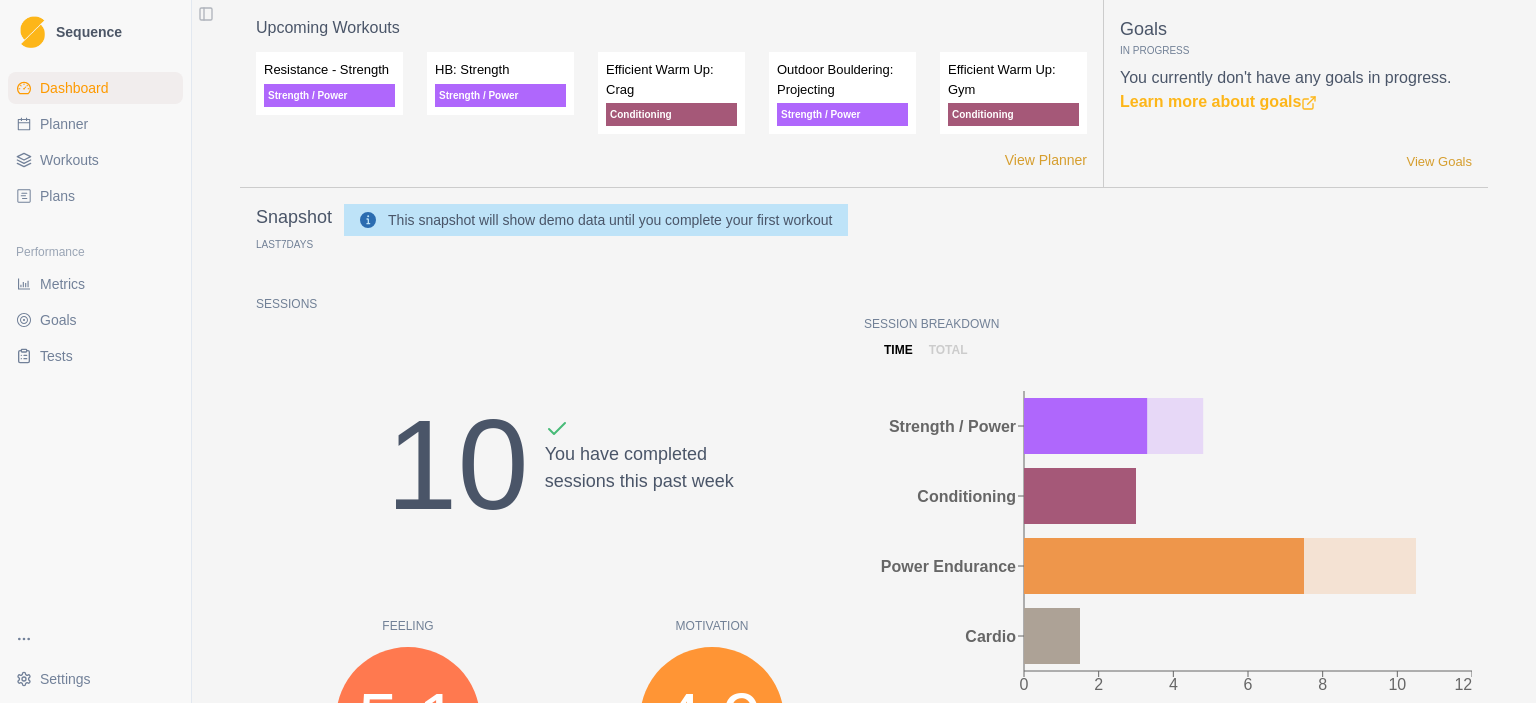 select on "month" 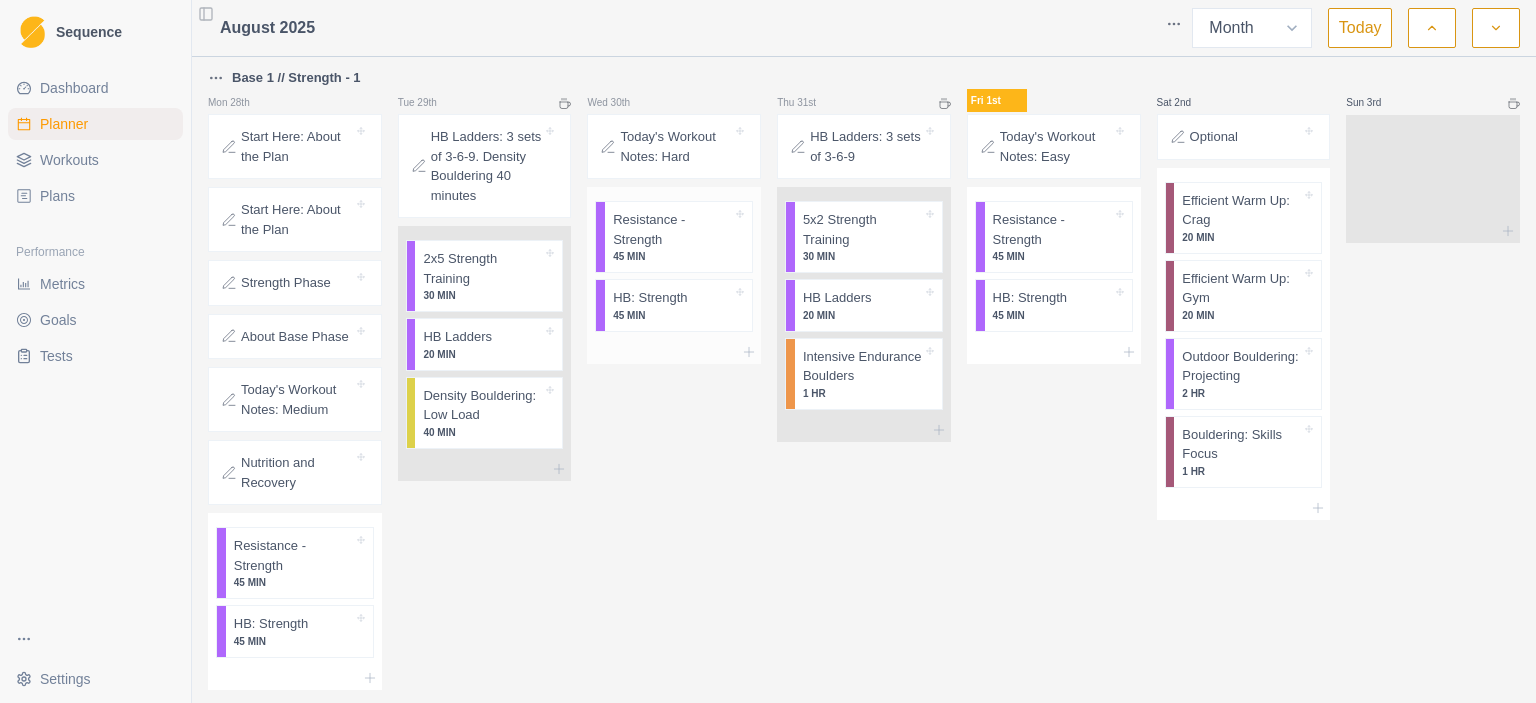 click on "Resistance - Strength" at bounding box center (672, 229) 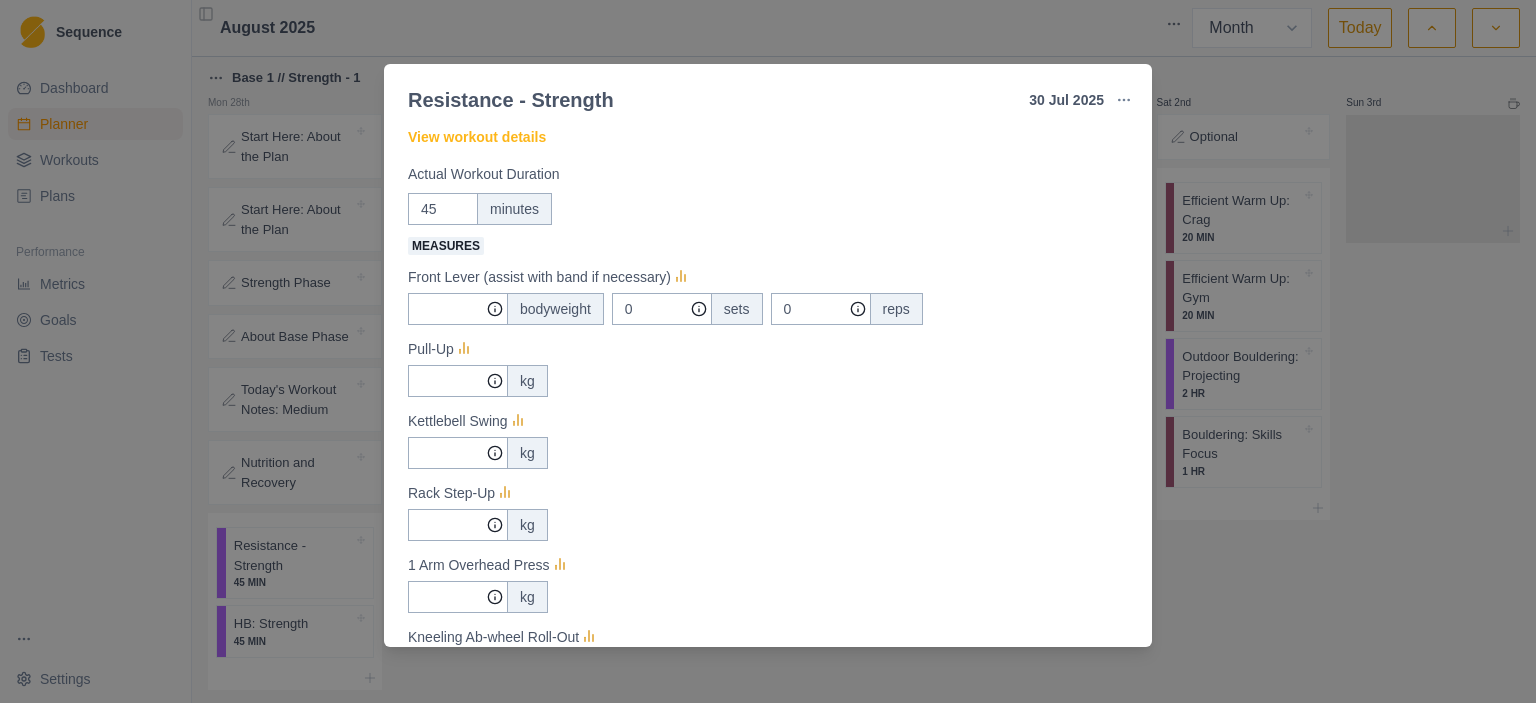 scroll, scrollTop: 0, scrollLeft: 0, axis: both 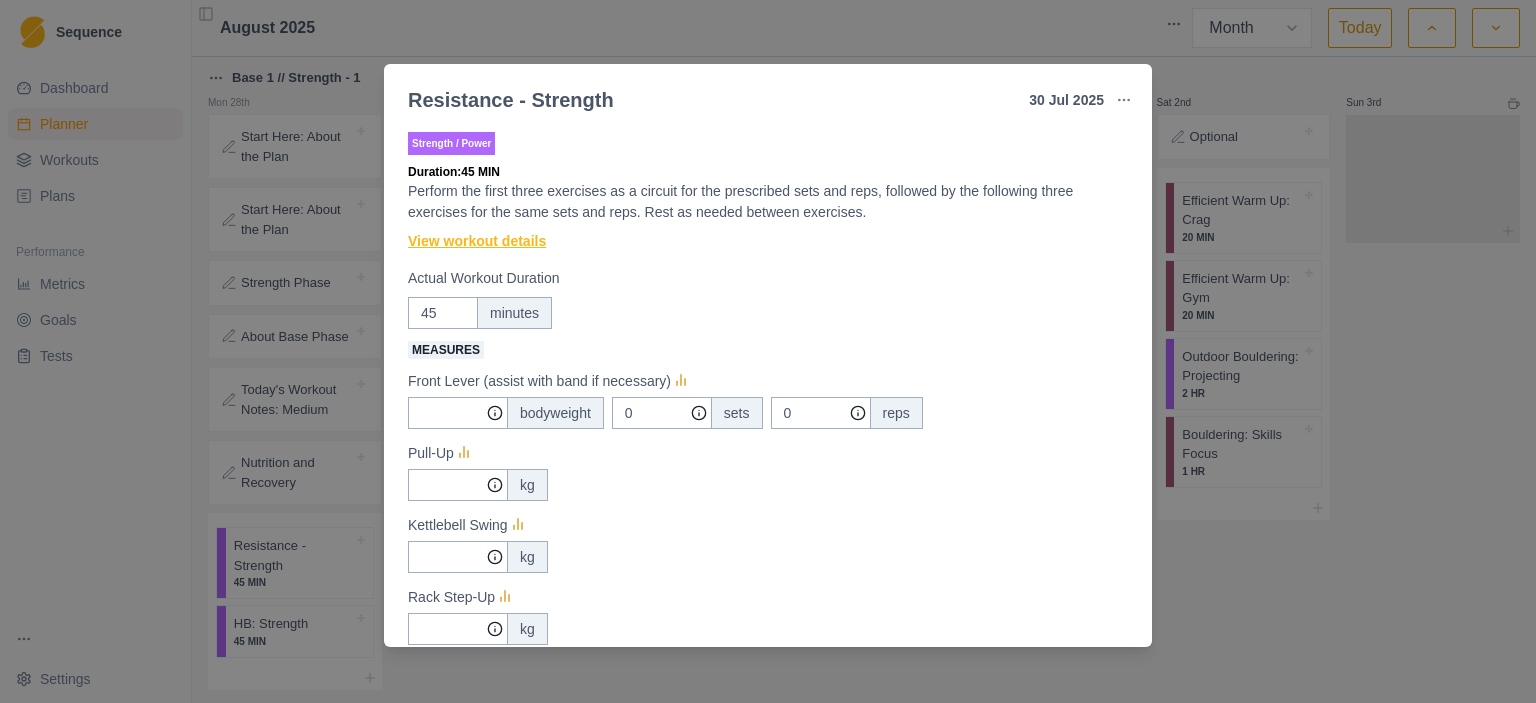 click on "View workout details" at bounding box center [477, 241] 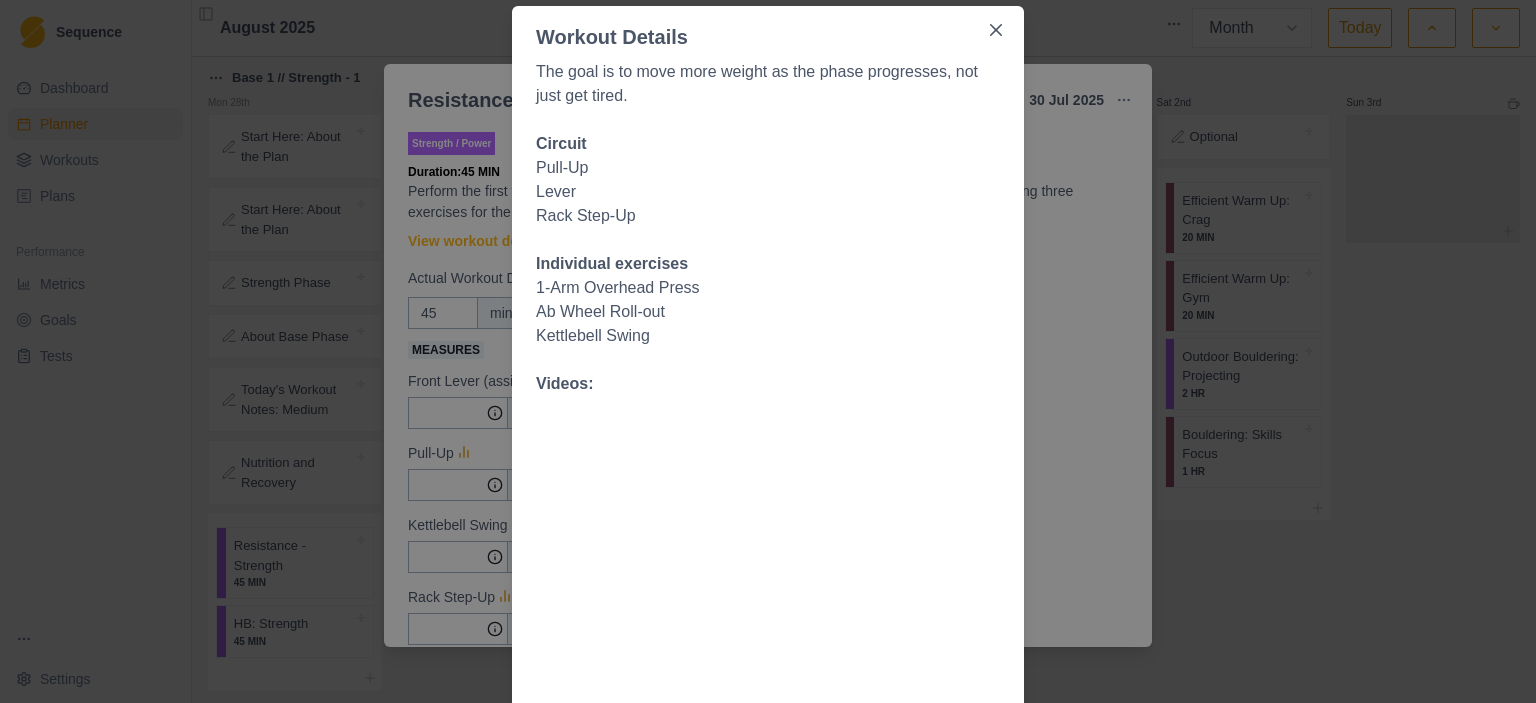 scroll, scrollTop: 100, scrollLeft: 0, axis: vertical 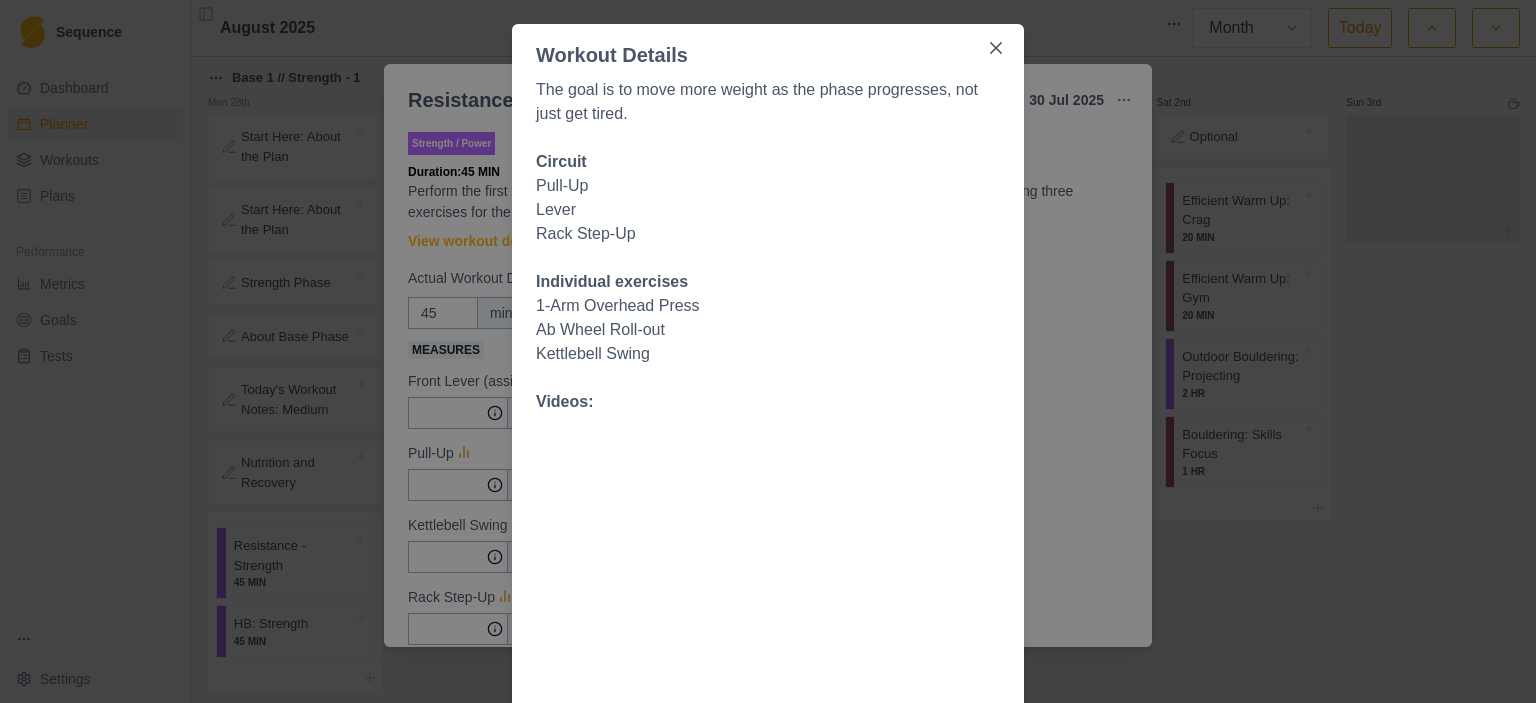 click on "Workout Details The goal is to move more weight as the phase progresses, not just get tired. Circuit Pull-Up Lever Rack Step-Up Individual exercises 1-Arm Overhead Press Ab Wheel Roll-out Kettlebell Swing Videos:" at bounding box center (768, 351) 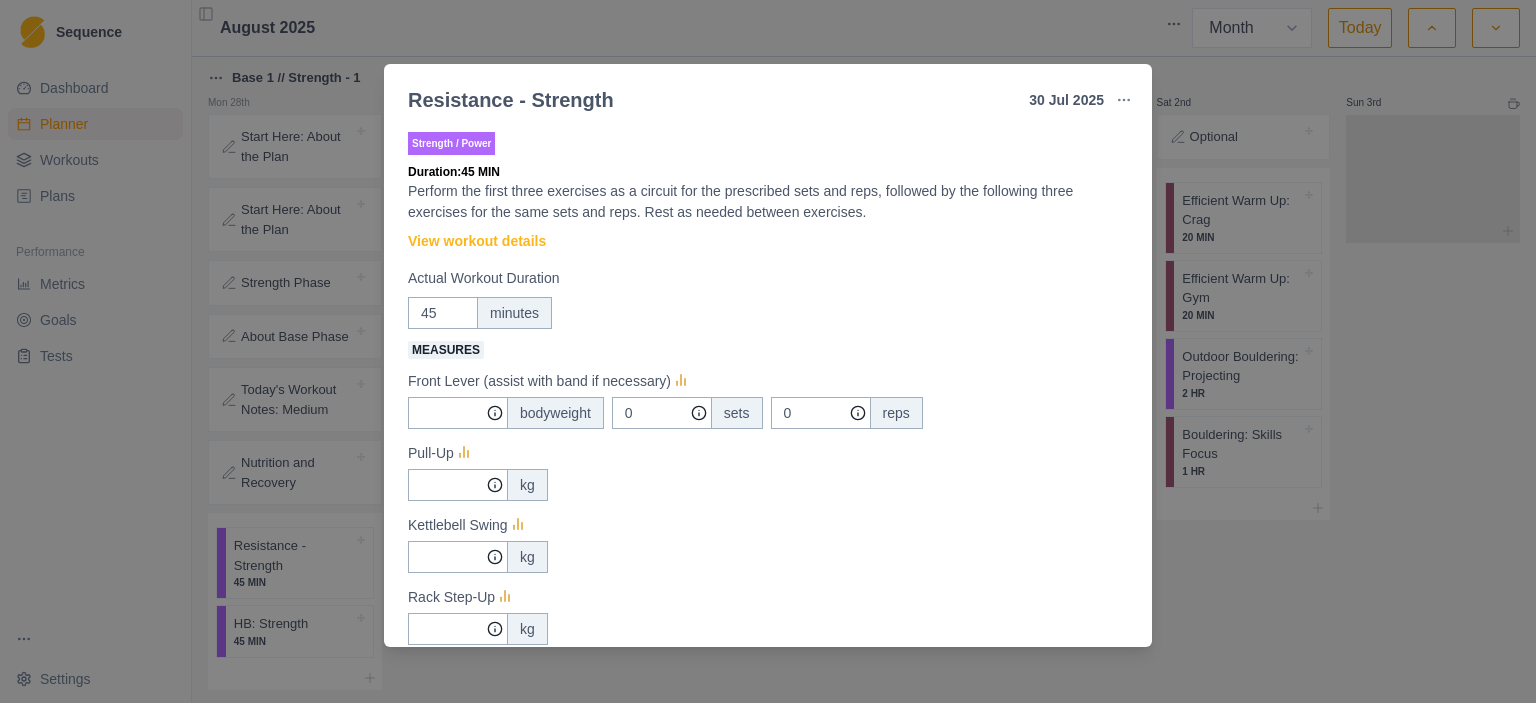 click on "Resistance - Strength 30 Jul 2025 Link To Goal View Workout Metrics Edit Original Workout Reschedule Workout Remove From Schedule Strength / Power Duration:  45 MIN Perform the first three exercises as a circuit for the prescribed sets and reps, followed by the following three exercises for the same sets and reps. Rest as needed between exercises. View workout details Actual Workout Duration 45 minutes Measures Front Lever (assist with band if necessary) bodyweight 0 sets 0 reps Pull-Up kg Kettlebell Swing kg Rack Step-Up kg 1 Arm Overhead Press kg Kneeling Ab-wheel  Roll-Out at bodyweight 3 sets 5 reps Training Notes View previous training notes Mark as Incomplete Complete Workout" at bounding box center (768, 351) 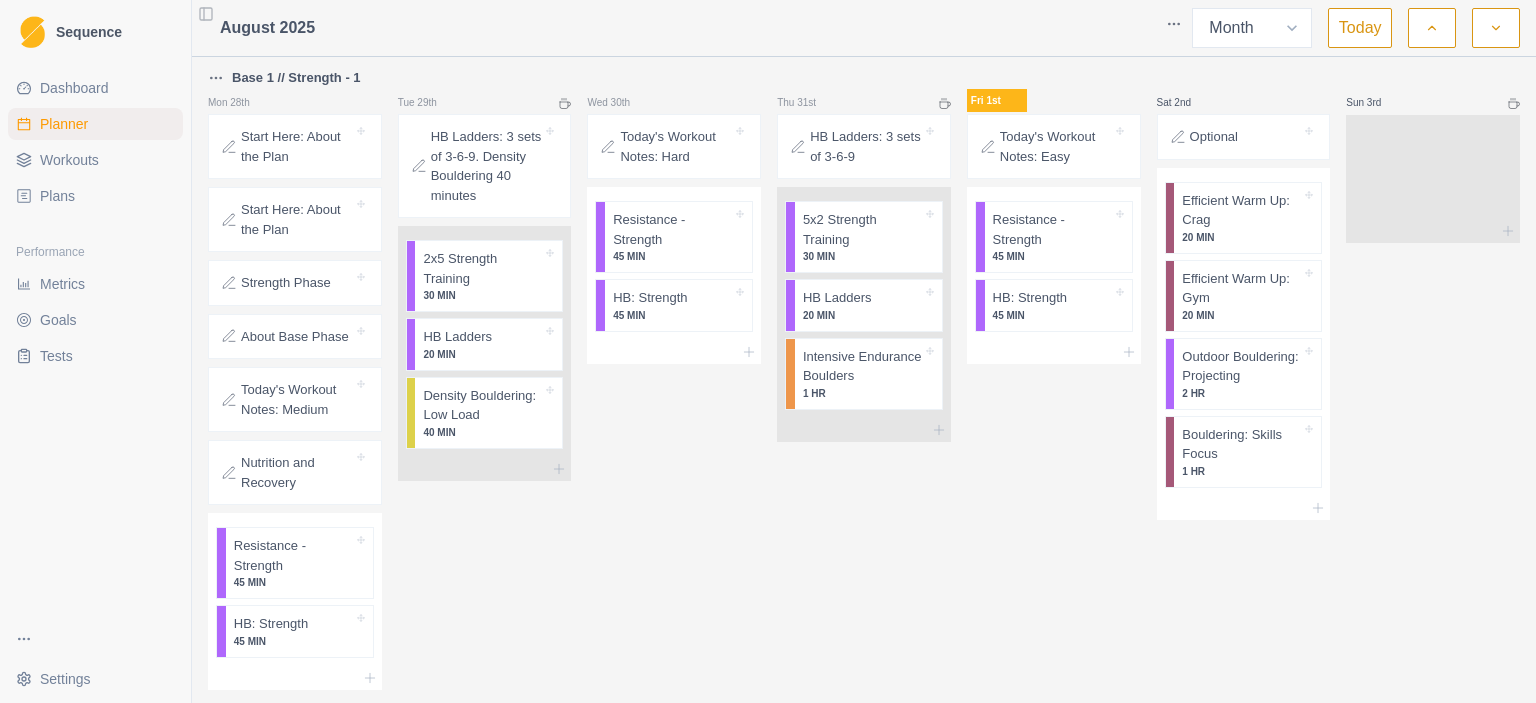 click on "Today's Workout Notes: Hard" at bounding box center (674, 146) 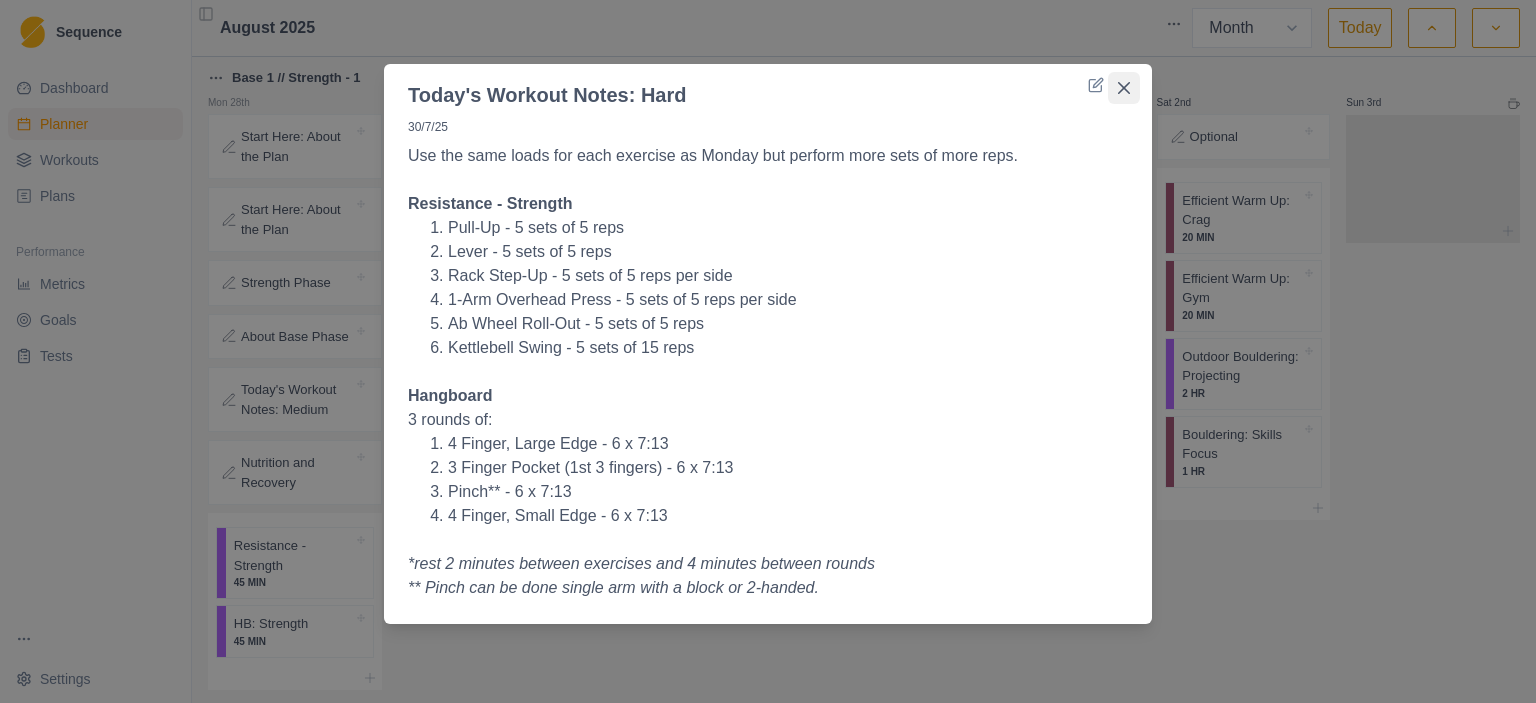 click at bounding box center [1124, 88] 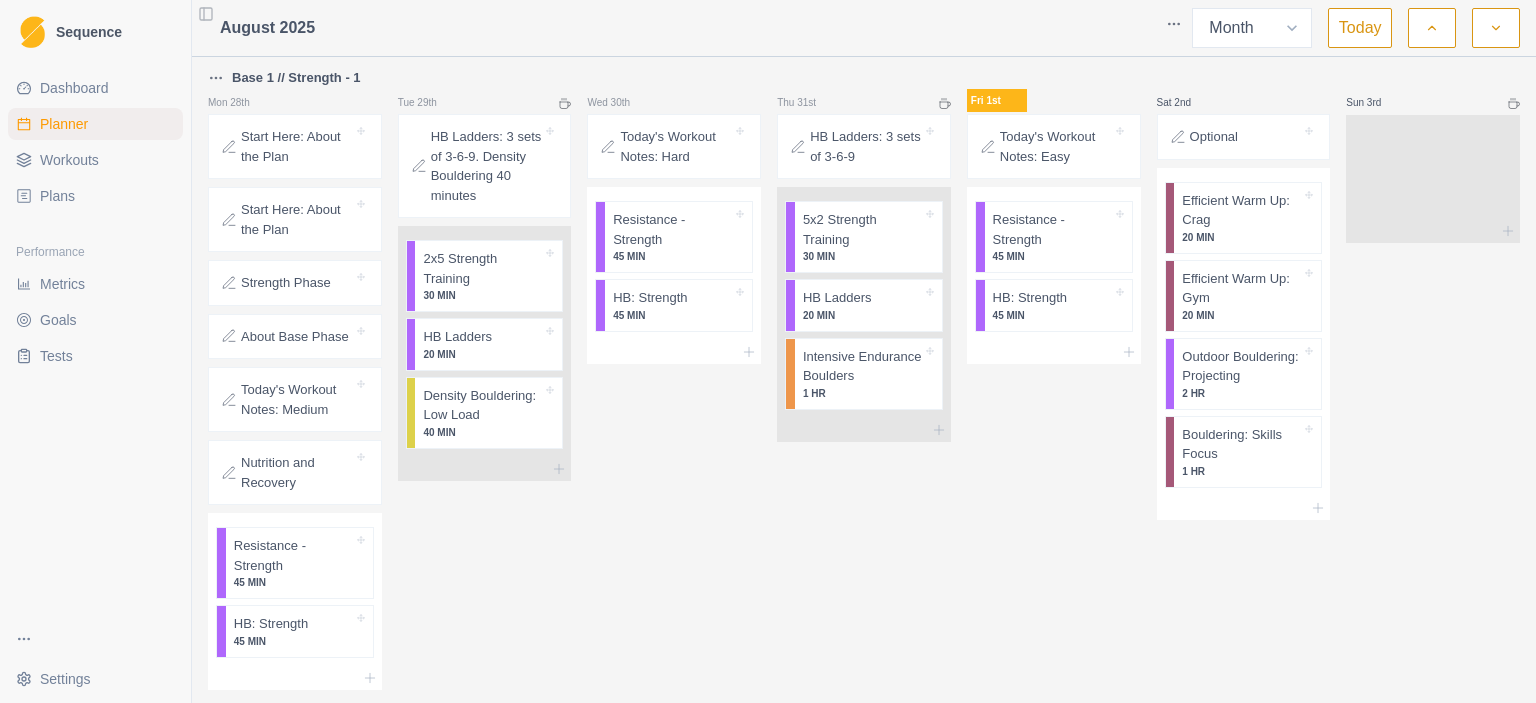 click on "Today's Workout Notes: Hard" at bounding box center (674, 146) 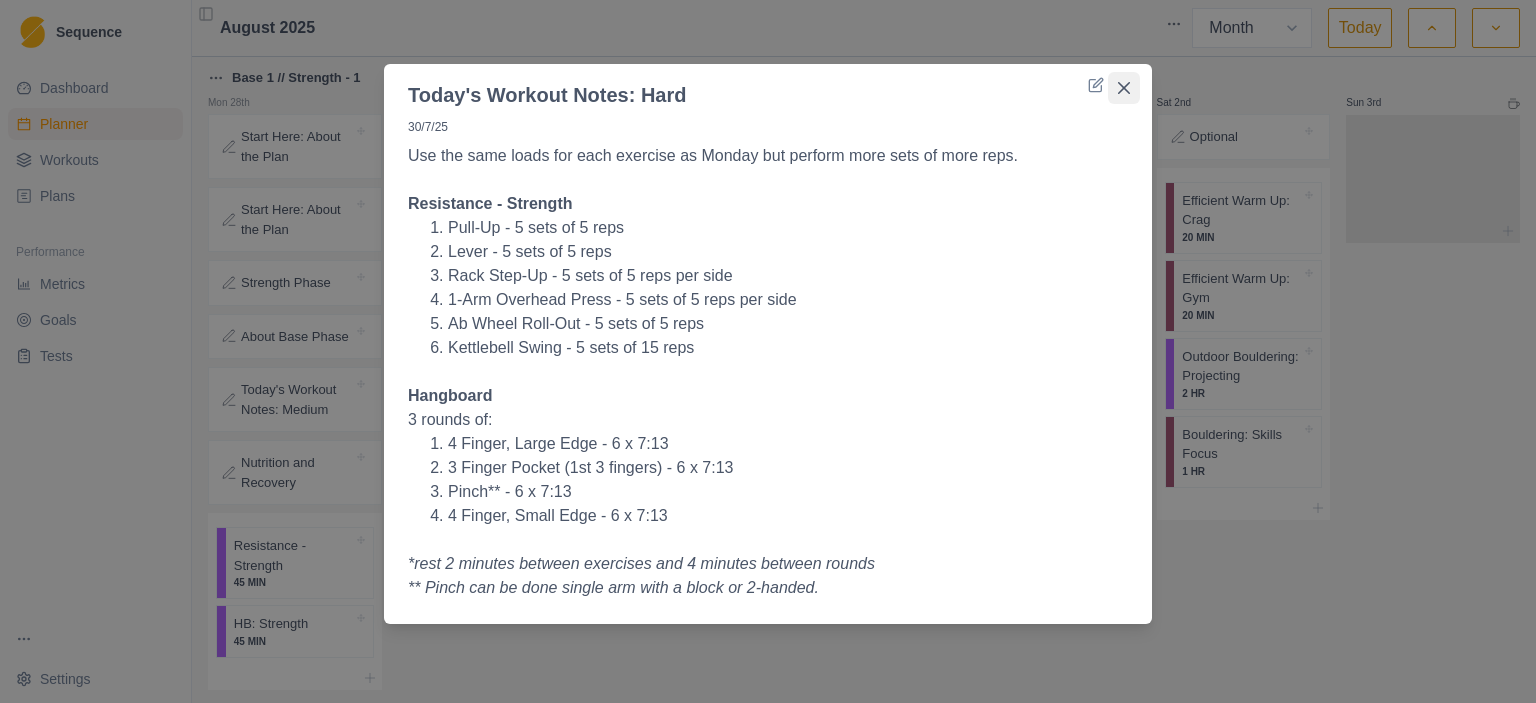 click at bounding box center (1124, 88) 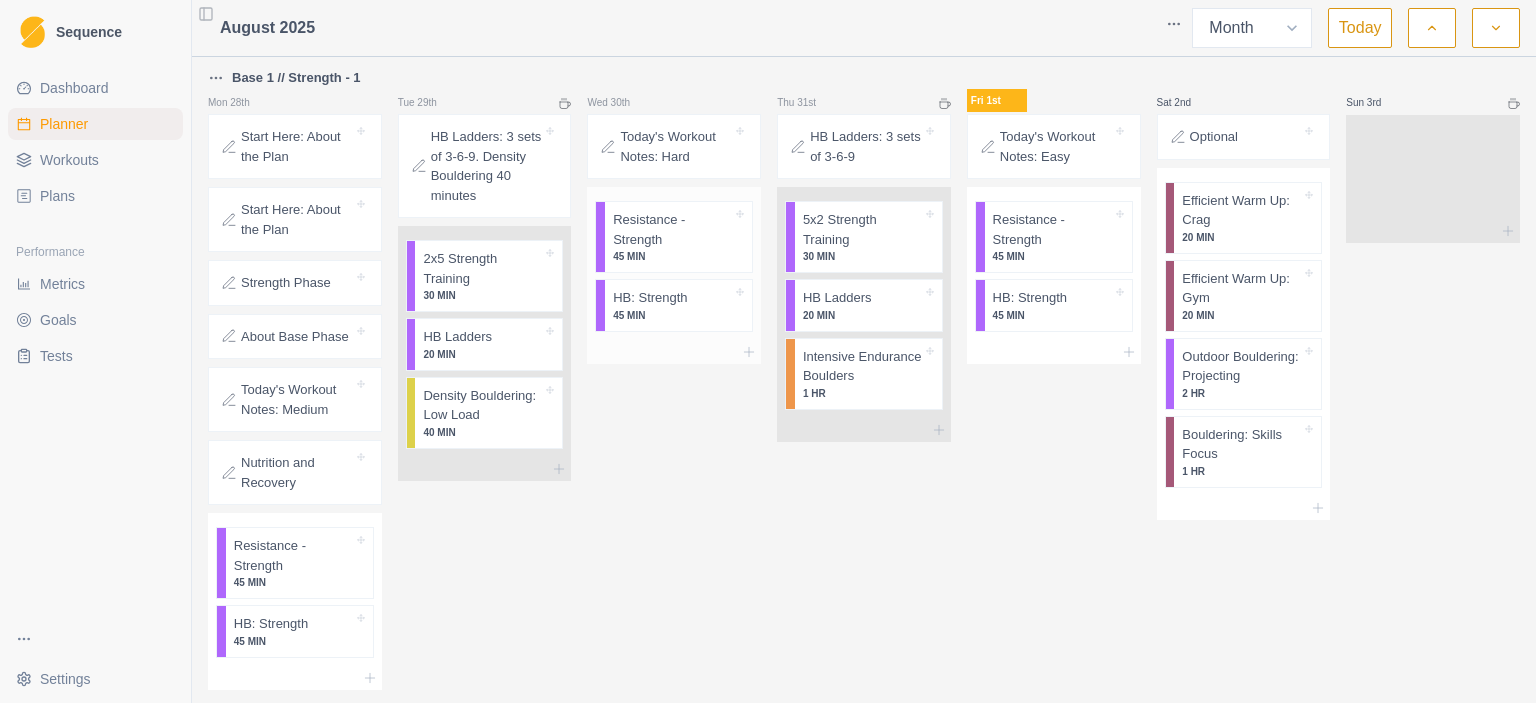 click on "Resistance - Strength 45 MIN" at bounding box center (678, 237) 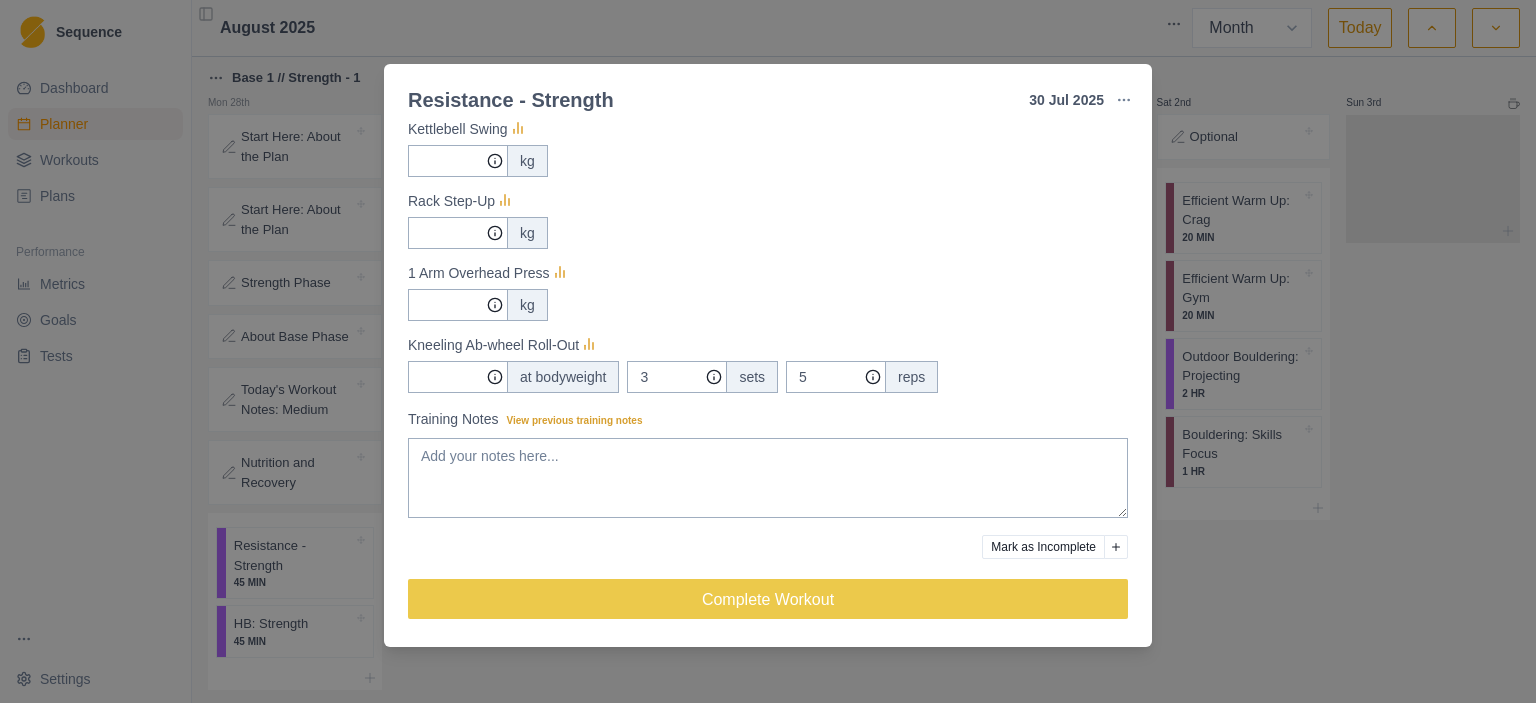 scroll, scrollTop: 0, scrollLeft: 0, axis: both 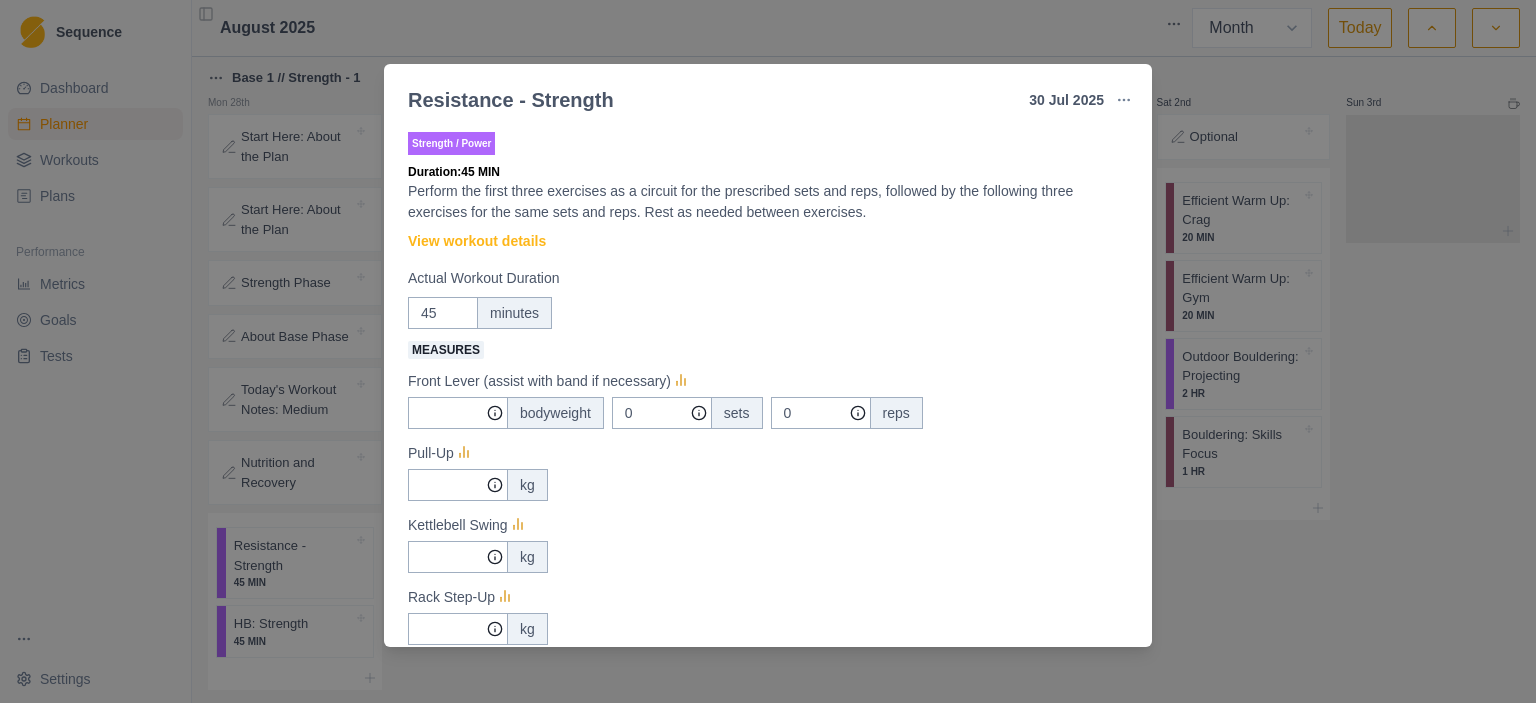 click on "Strength / Power Duration:  45 MIN Perform the first three exercises as a circuit for the prescribed sets and reps, followed by the following three exercises for the same sets and reps. Rest as needed between exercises. View workout details Actual Workout Duration 45 minutes Measures Front Lever (assist with band if necessary) bodyweight 0 sets 0 reps Pull-Up kg Kettlebell Swing kg Rack Step-Up kg 1 Arm Overhead Press kg Kneeling Ab-wheel  Roll-Out at bodyweight 3 sets 5 reps Training Notes View previous training notes Mark as Incomplete Complete Workout" at bounding box center [768, 581] 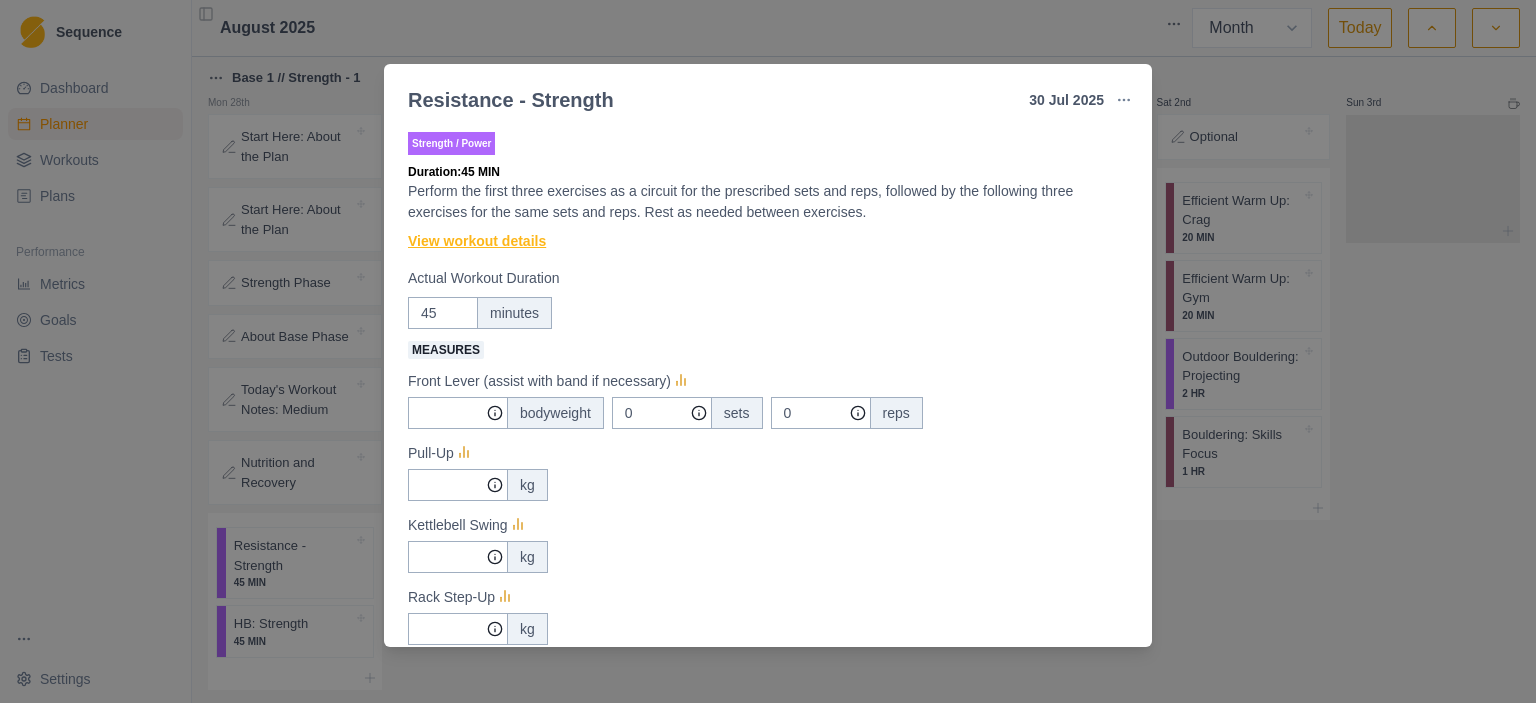 click on "View workout details" at bounding box center (477, 241) 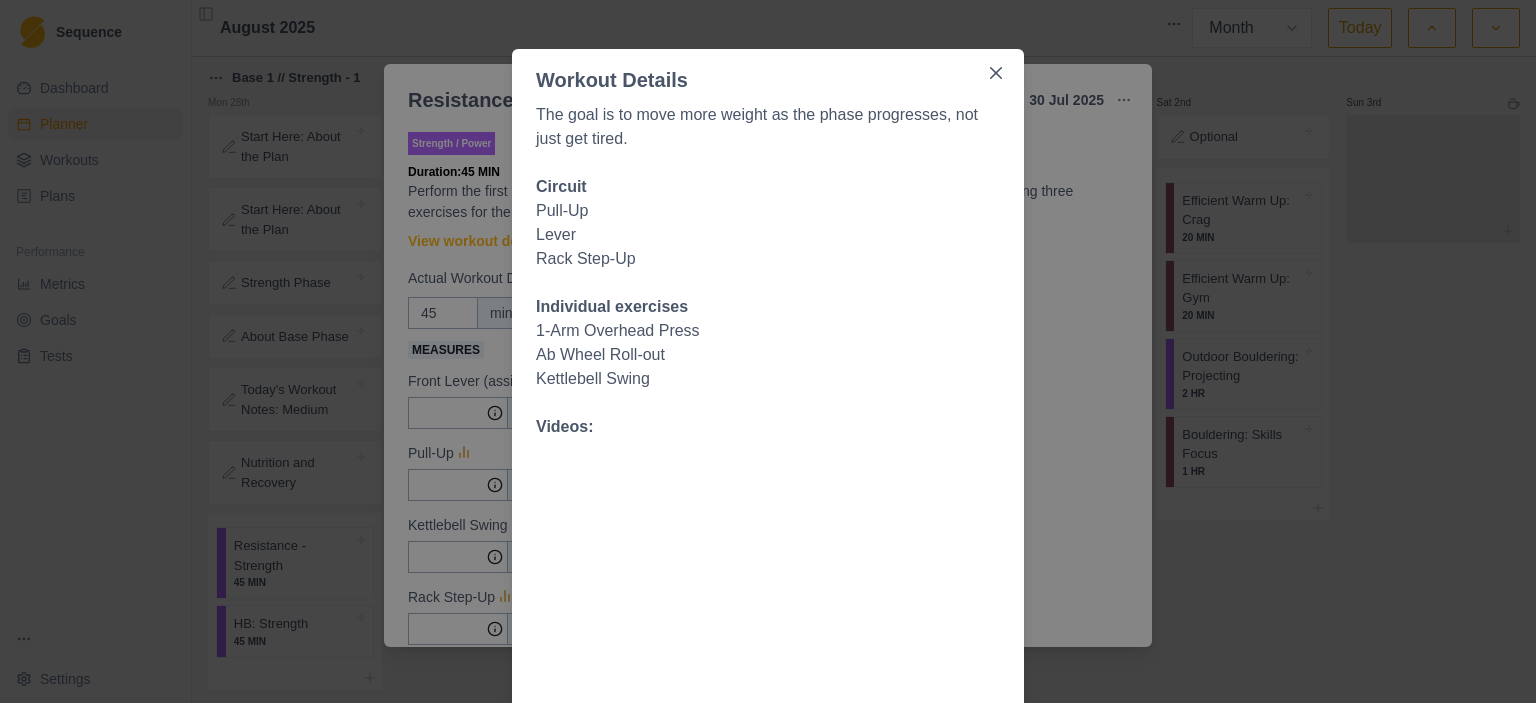scroll, scrollTop: 0, scrollLeft: 0, axis: both 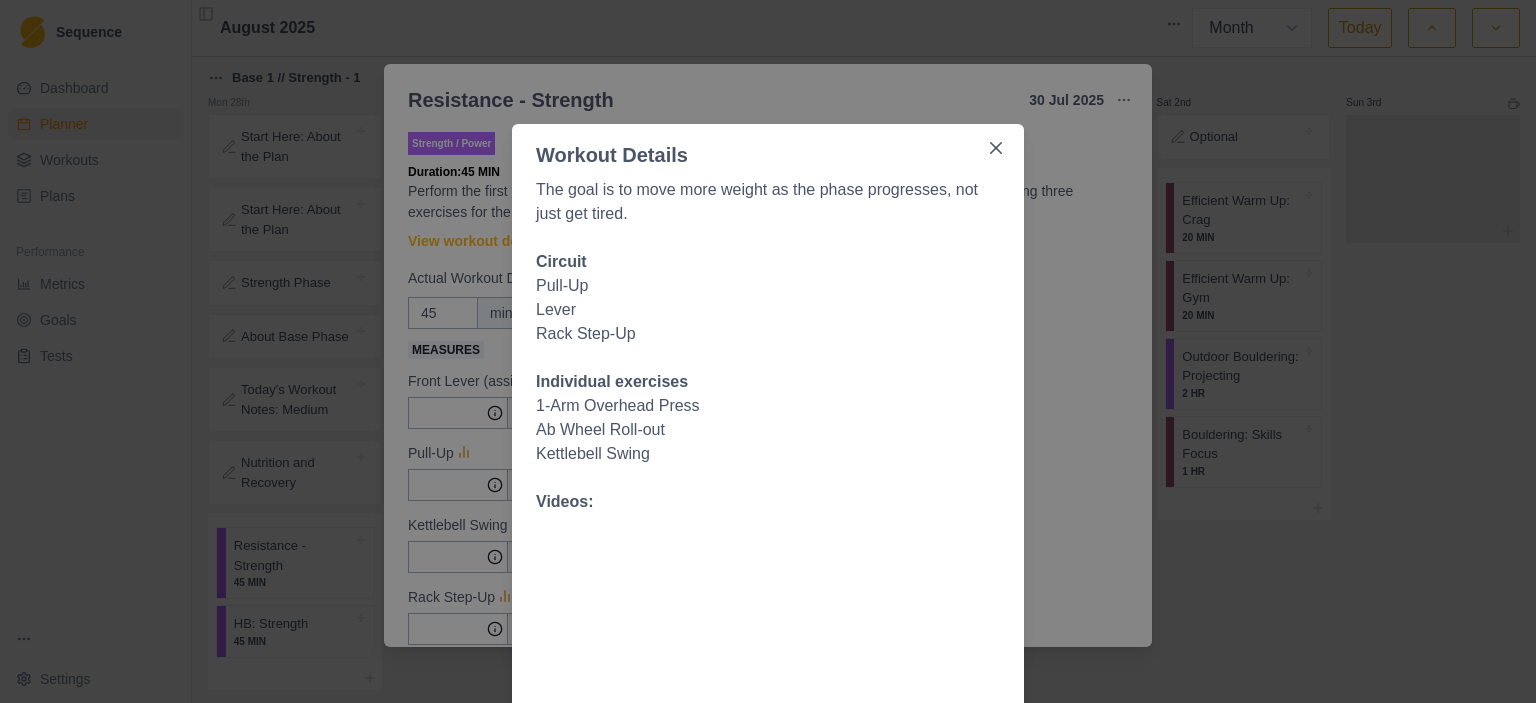 click on "Workout Details The goal is to move more weight as the phase progresses, not just get tired. Circuit Pull-Up Lever Rack Step-Up Individual exercises 1-Arm Overhead Press Ab Wheel Roll-out Kettlebell Swing Videos:" at bounding box center [768, 351] 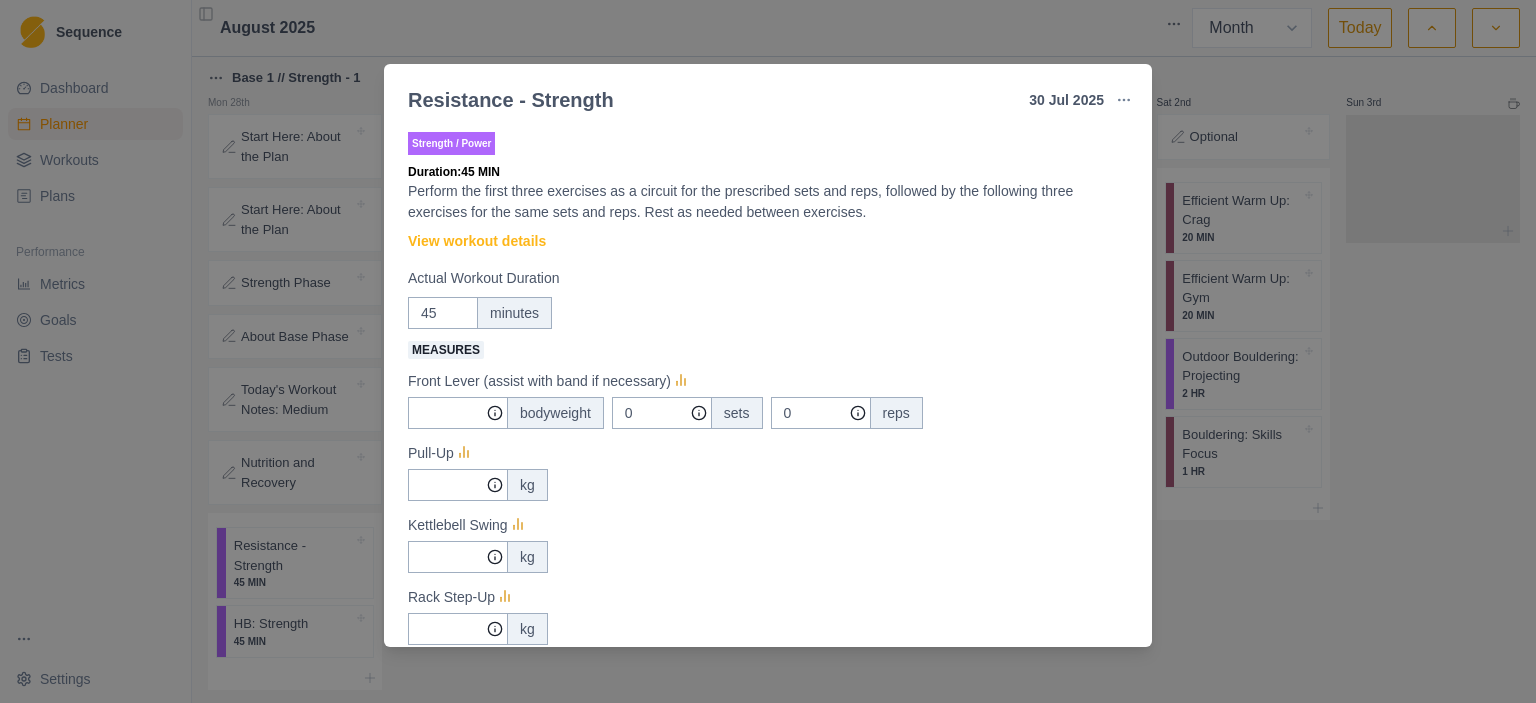 click on "Resistance - Strength 30 Jul 2025 Link To Goal View Workout Metrics Edit Original Workout Reschedule Workout Remove From Schedule Strength / Power Duration:  45 MIN Perform the first three exercises as a circuit for the prescribed sets and reps, followed by the following three exercises for the same sets and reps. Rest as needed between exercises. View workout details Actual Workout Duration 45 minutes Measures Front Lever (assist with band if necessary) bodyweight 0 sets 0 reps Pull-Up kg Kettlebell Swing kg Rack Step-Up kg 1 Arm Overhead Press kg Kneeling Ab-wheel  Roll-Out at bodyweight 3 sets 5 reps Training Notes View previous training notes Mark as Incomplete Complete Workout" at bounding box center [768, 351] 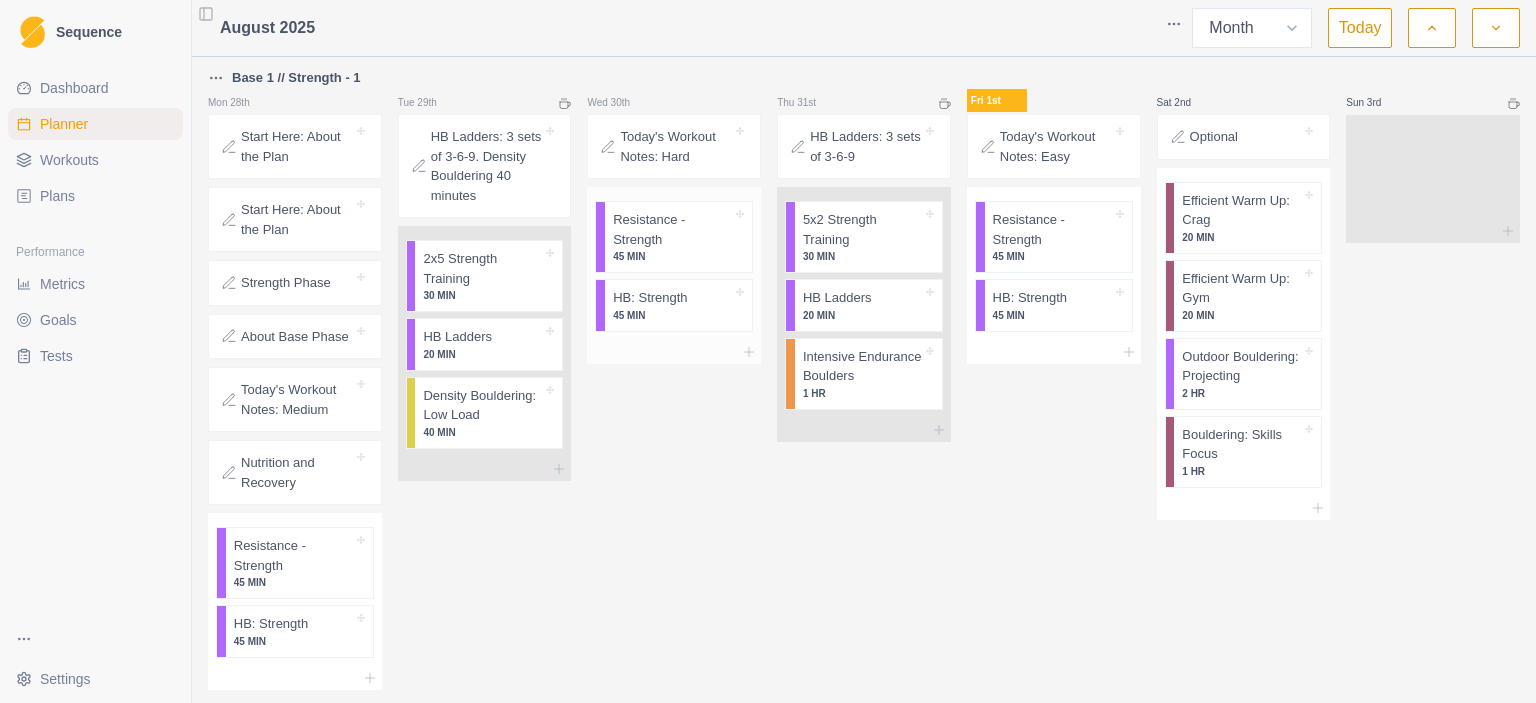 click on "Resistance - Strength" at bounding box center [672, 229] 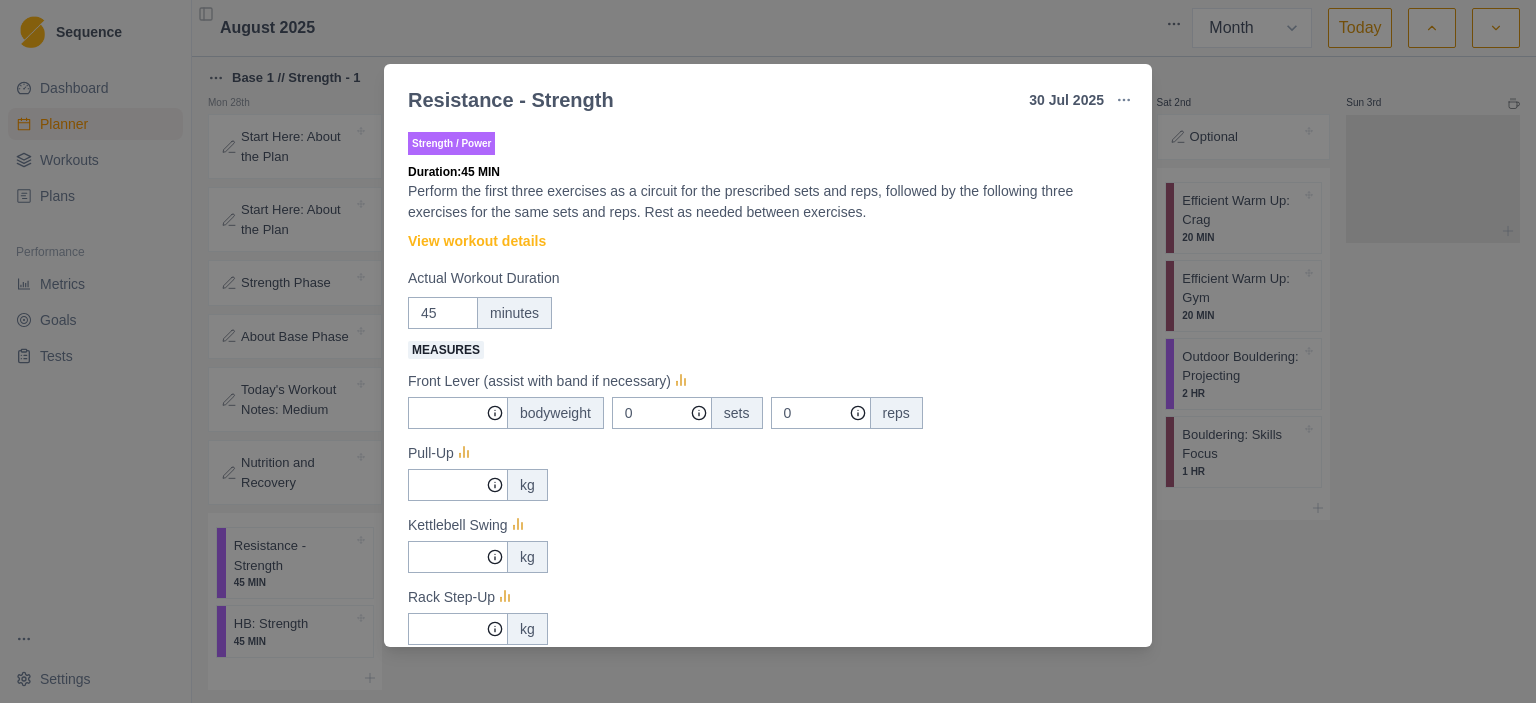 scroll, scrollTop: 399, scrollLeft: 0, axis: vertical 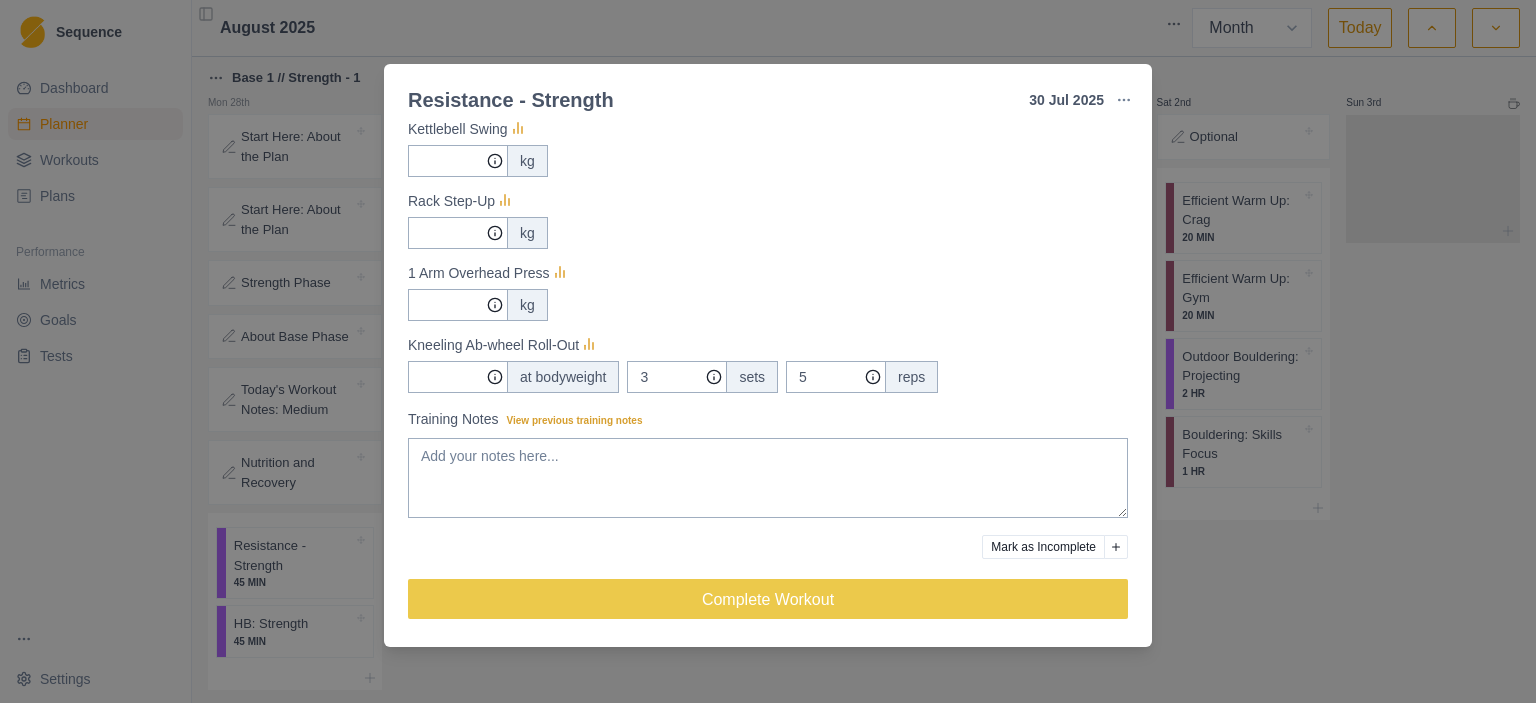 click on "Resistance - Strength 30 Jul 2025 Link To Goal View Workout Metrics Edit Original Workout Reschedule Workout Remove From Schedule Strength / Power Duration:  45 MIN Perform the first three exercises as a circuit for the prescribed sets and reps, followed by the following three exercises for the same sets and reps. Rest as needed between exercises. View workout details Actual Workout Duration 45 minutes Measures Front Lever (assist with band if necessary) bodyweight 0 sets 0 reps Pull-Up kg Kettlebell Swing kg Rack Step-Up kg 1 Arm Overhead Press kg Kneeling Ab-wheel  Roll-Out at bodyweight 3 sets 5 reps Training Notes View previous training notes Mark as Incomplete Complete Workout" at bounding box center (768, 351) 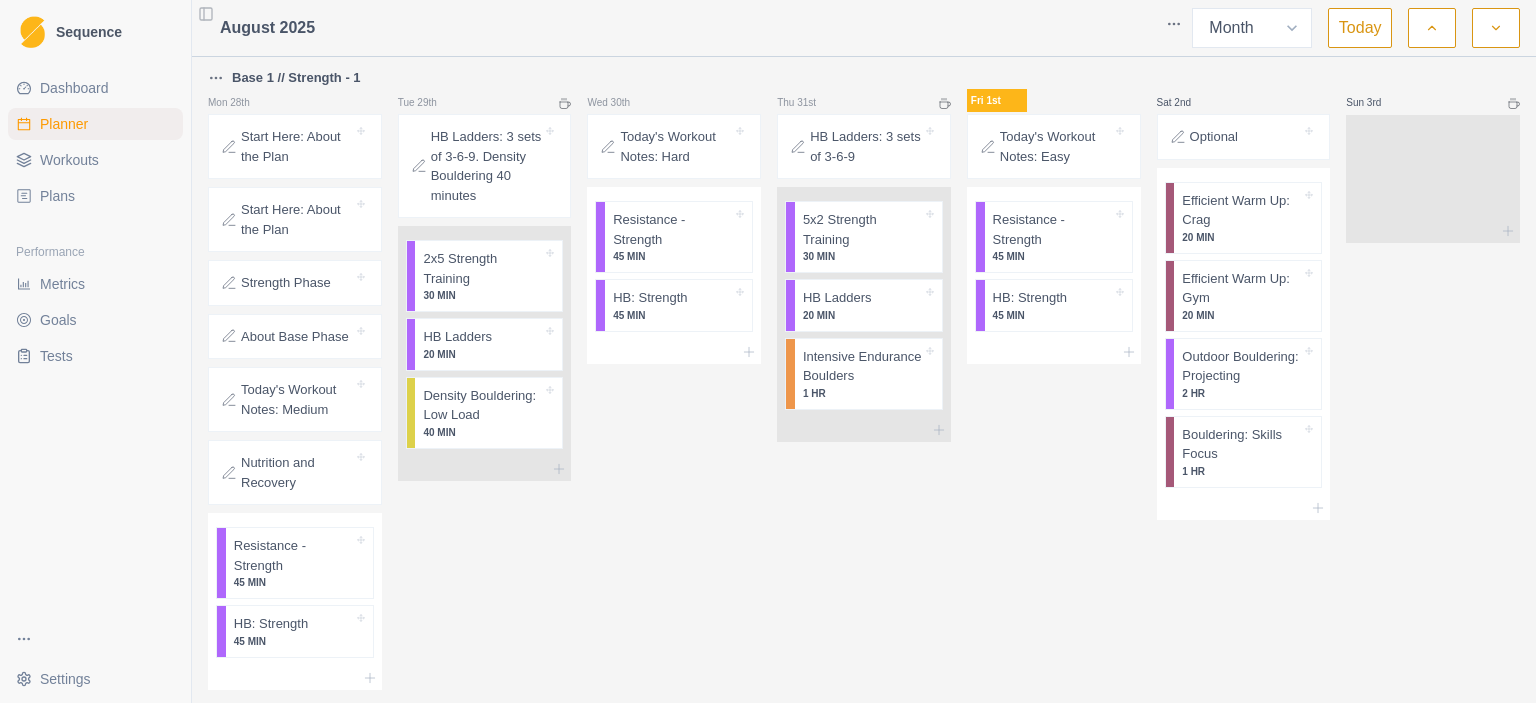click on "Today's Workout Notes: Hard" at bounding box center [674, 146] 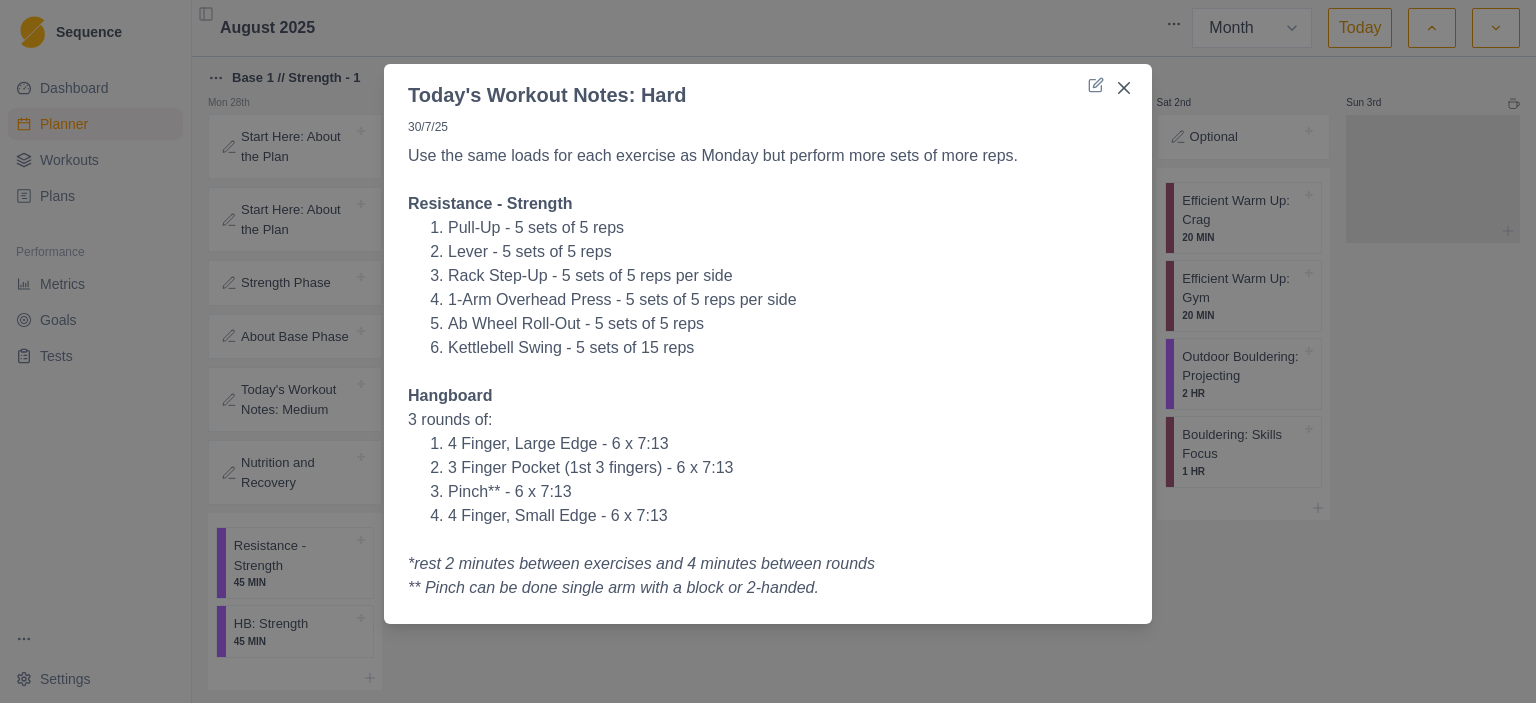 click on "Today's Workout Notes: Hard 30/7/25 Use the same loads for each exercise as Monday but perform more sets of more reps.   Resistance - Strength Pull-Up - 5 sets of 5 reps Lever - 5 sets of 5 reps Rack Step-Up - 5 sets of 5 reps per side 1-Arm Overhead Press - 5 sets of 5 reps per side Ab Wheel Roll-Out - 5 sets of 5 reps Kettlebell Swing - 5 sets of 15 reps Hangboard 3 rounds of: 4 Finger, Large Edge - 6 x 7:13 3 Finger Pocket (1st 3 fingers) - 6 x 7:13 Pinch** - 6 x 7:13 4 Finger, Small Edge - 6 x 7:13 *rest 2 minutes between exercises and 4 minutes between rounds ** Pinch can be done single arm with a block or 2-handed." at bounding box center (768, 351) 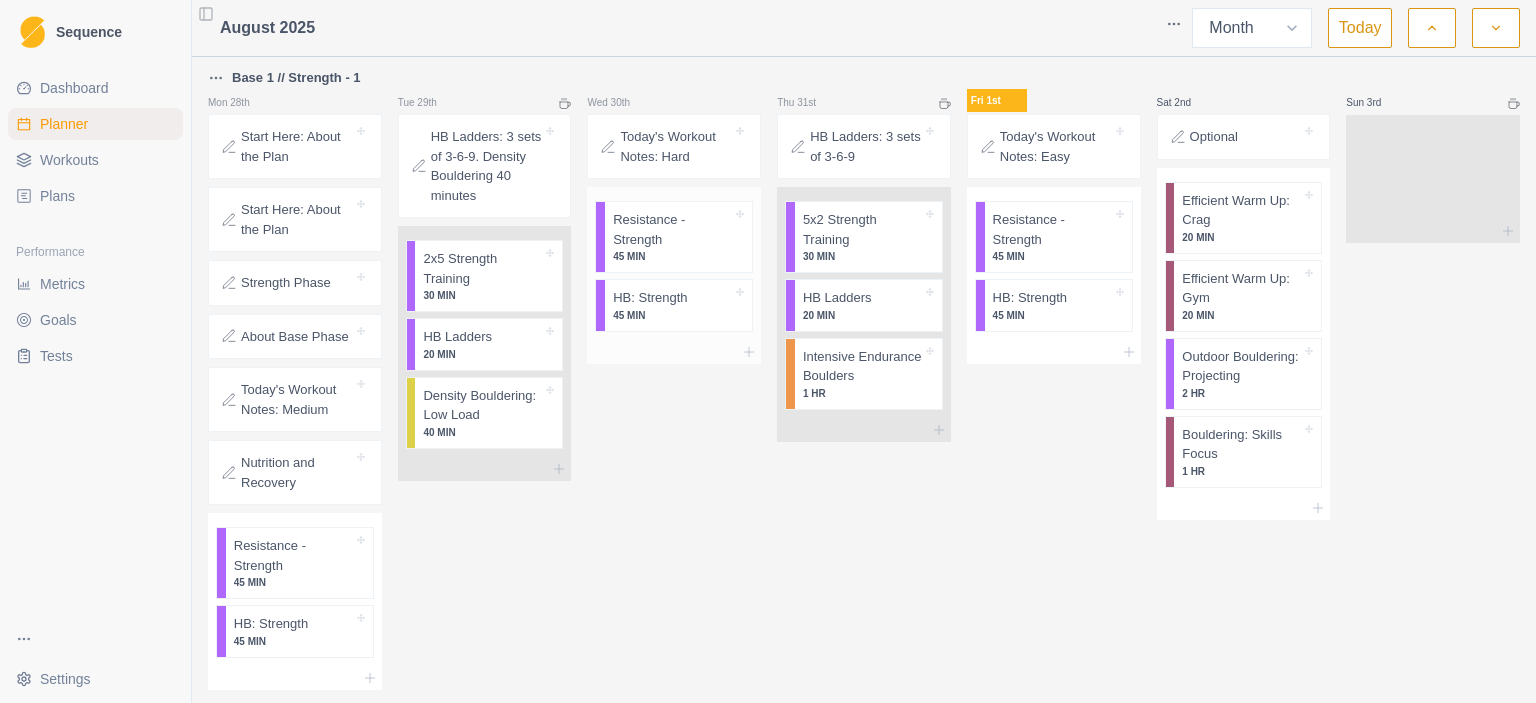 click on "45 MIN" at bounding box center (672, 256) 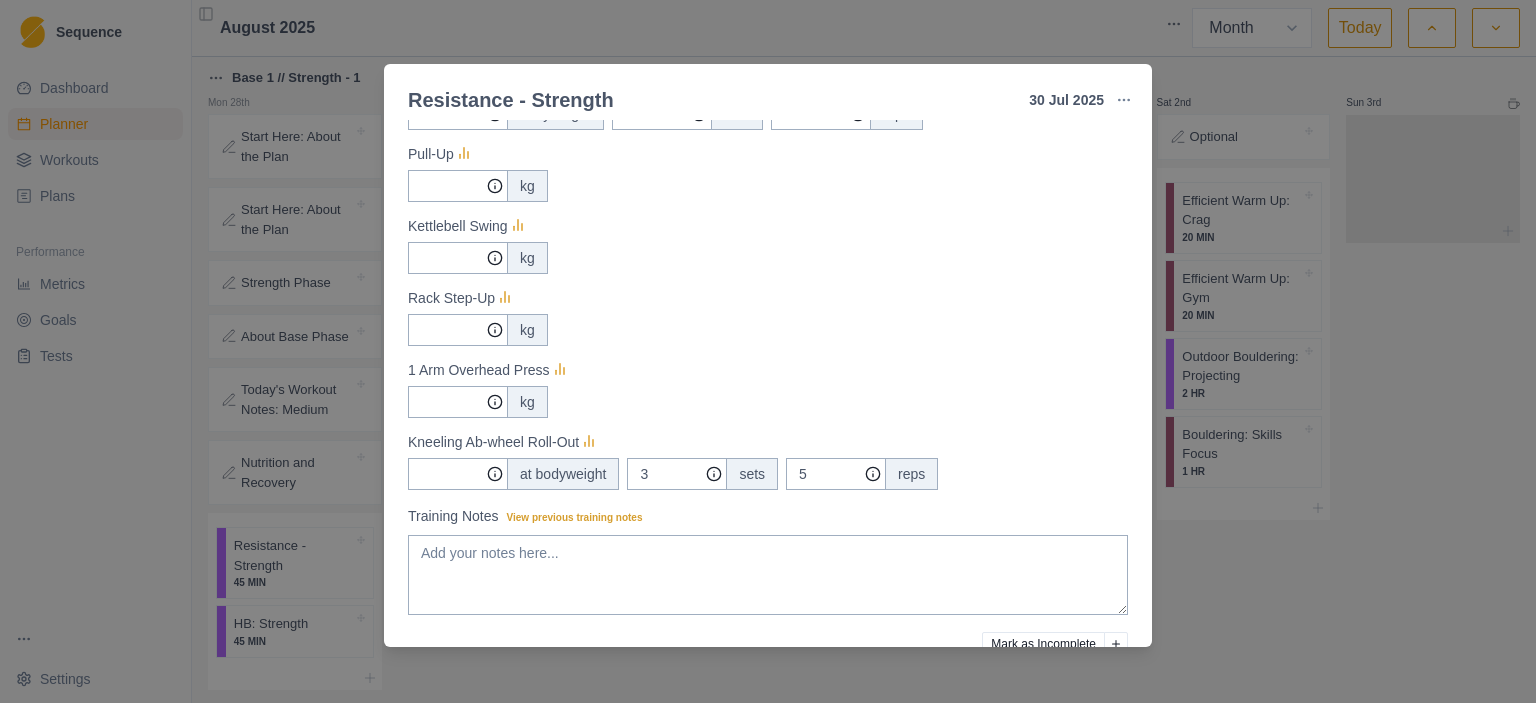 scroll, scrollTop: 0, scrollLeft: 0, axis: both 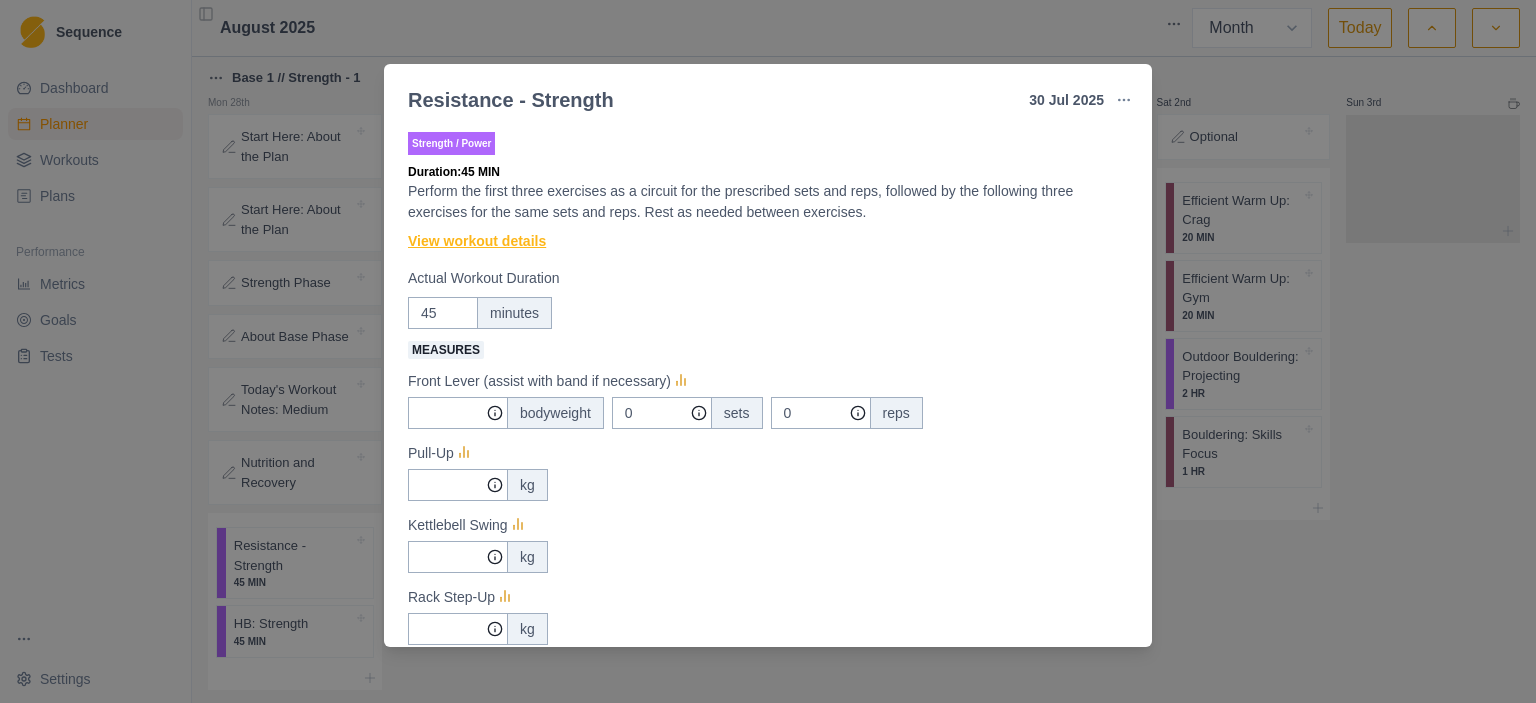 click on "View workout details" at bounding box center [477, 241] 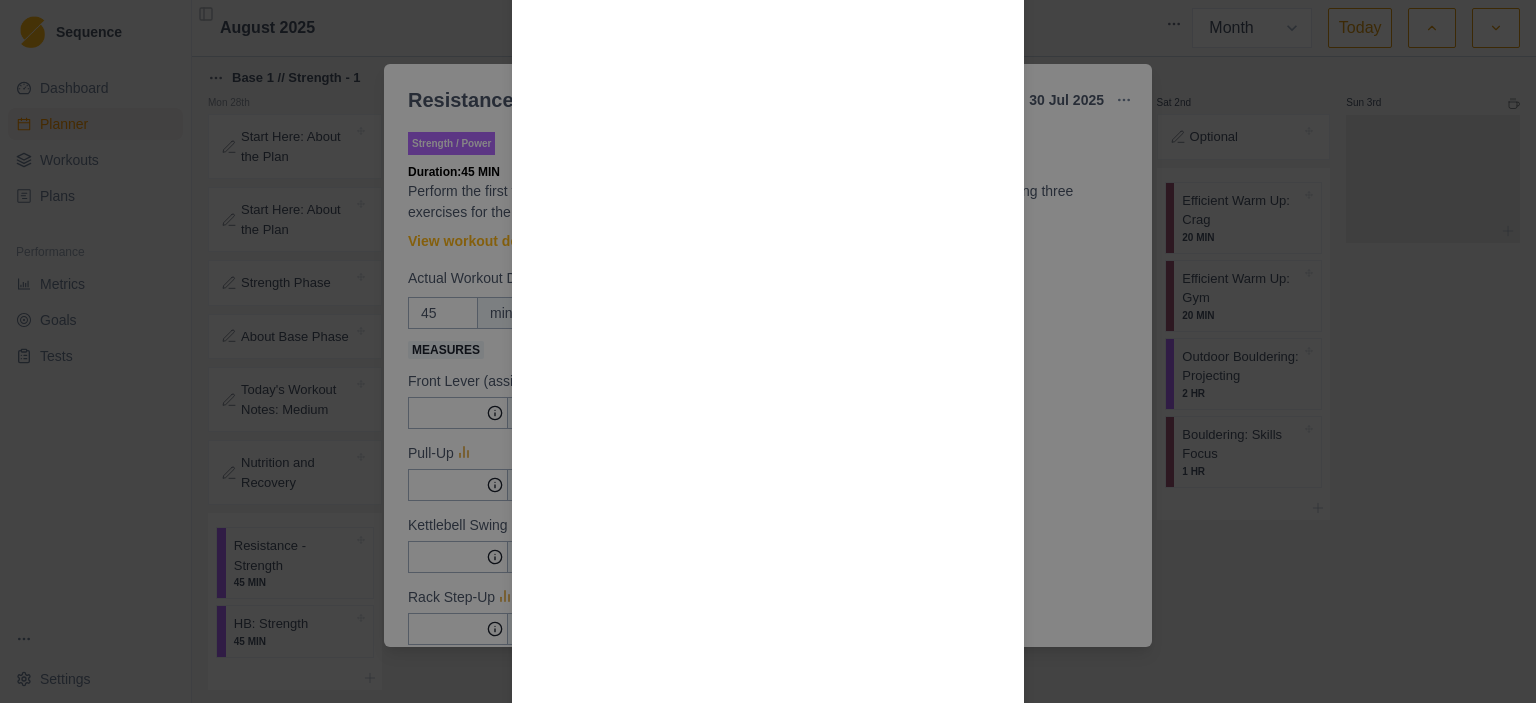 scroll, scrollTop: 1300, scrollLeft: 0, axis: vertical 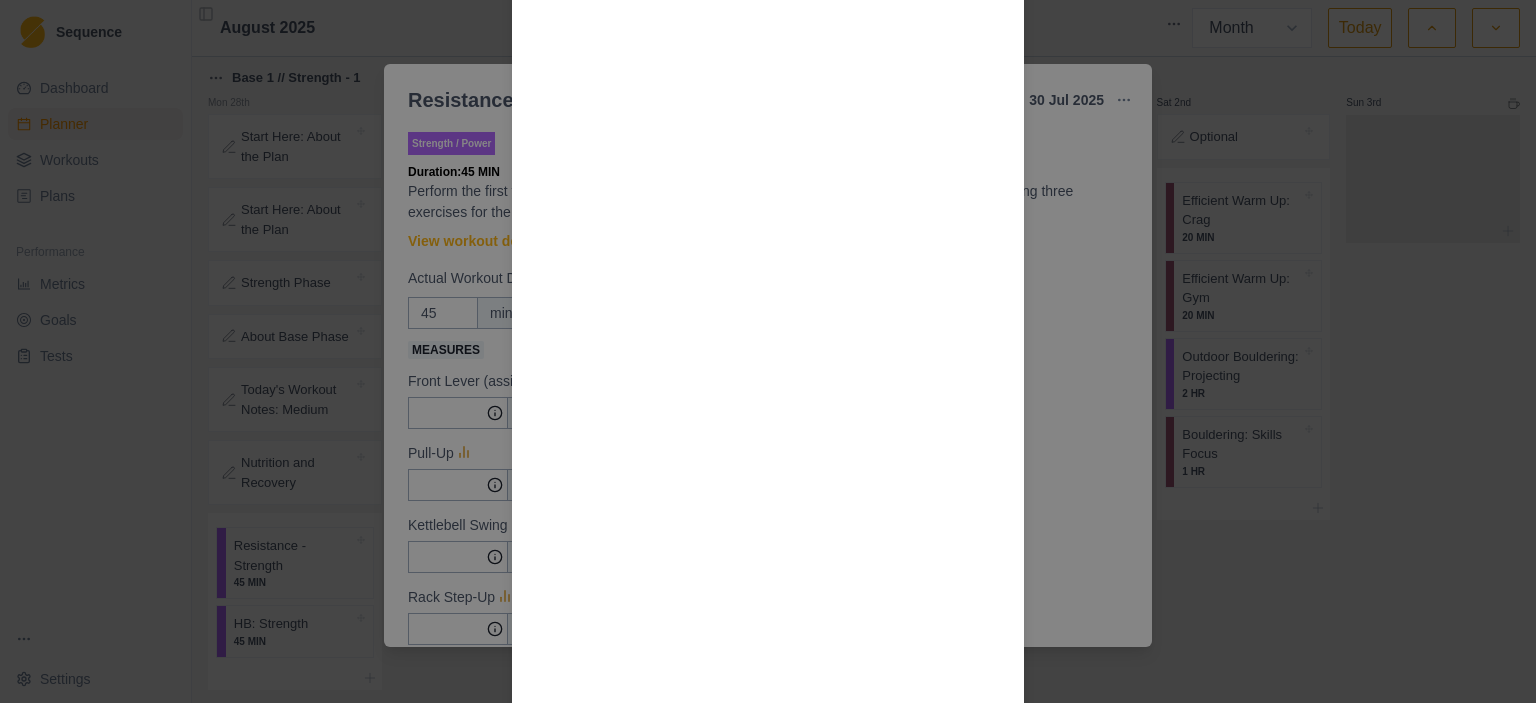 click on "Workout Details The goal is to move more weight as the phase progresses, not just get tired. Circuit Pull-Up Lever Rack Step-Up Individual exercises 1-Arm Overhead Press Ab Wheel Roll-out Kettlebell Swing Videos:" at bounding box center (768, 351) 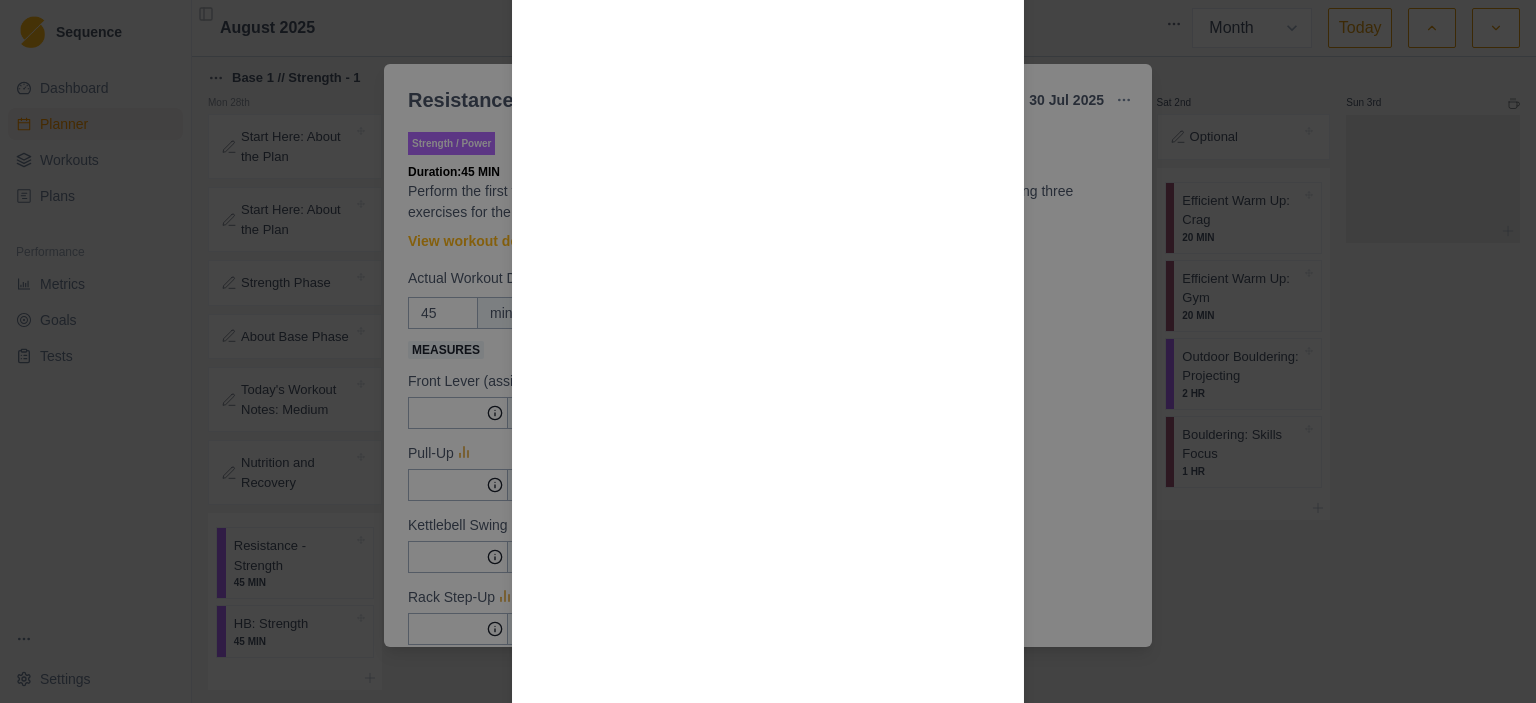 click on "Resistance - Strength 30 Jul 2025 Link To Goal View Workout Metrics Edit Original Workout Reschedule Workout Remove From Schedule Strength / Power Duration:  45 MIN Perform the first three exercises as a circuit for the prescribed sets and reps, followed by the following three exercises for the same sets and reps. Rest as needed between exercises. View workout details Actual Workout Duration 45 minutes Measures Front Lever (assist with band if necessary) bodyweight 0 sets 0 reps Pull-Up kg Kettlebell Swing kg Rack Step-Up kg 1 Arm Overhead Press kg Kneeling Ab-wheel  Roll-Out at bodyweight 3 sets 5 reps Training Notes View previous training notes Mark as Incomplete Complete Workout" at bounding box center (768, 351) 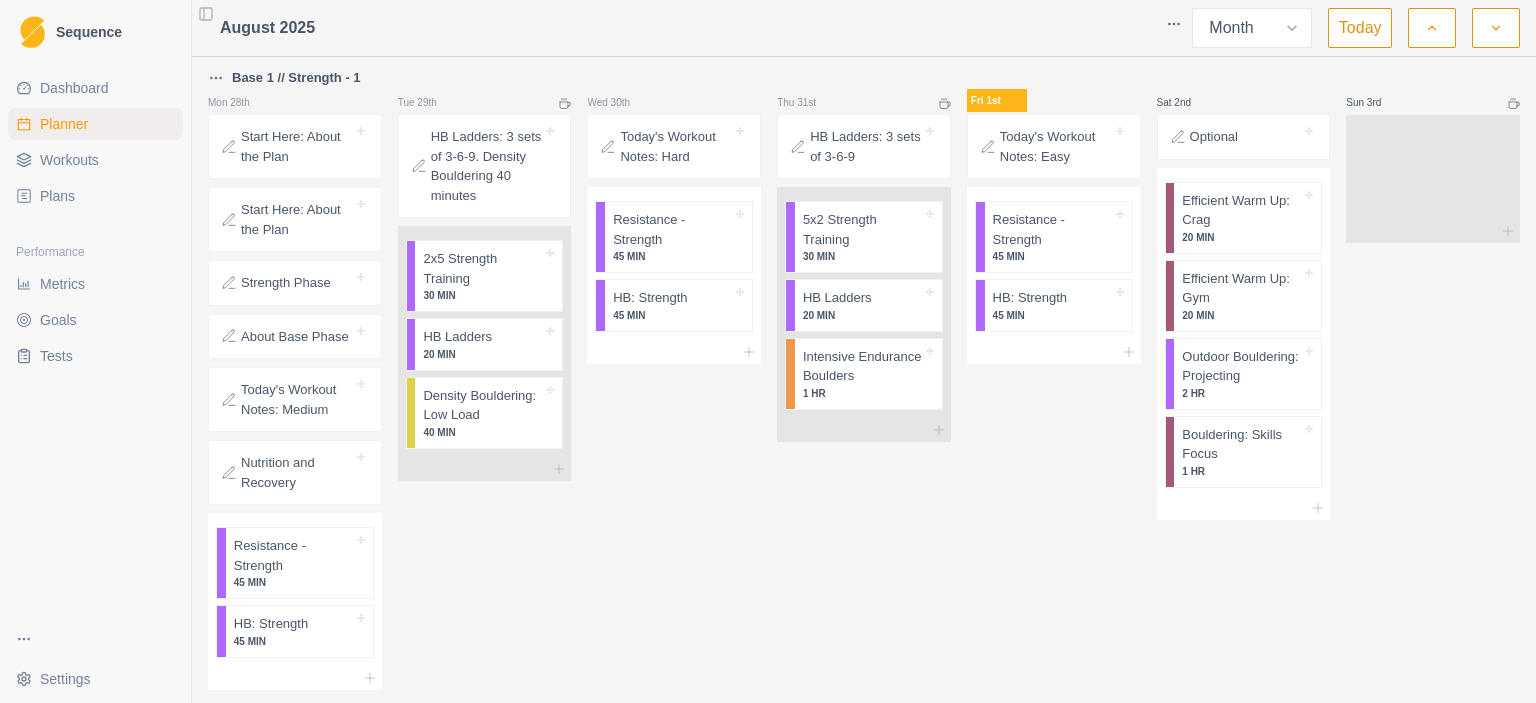 click on "Today's Workout Notes: Hard" at bounding box center [676, 146] 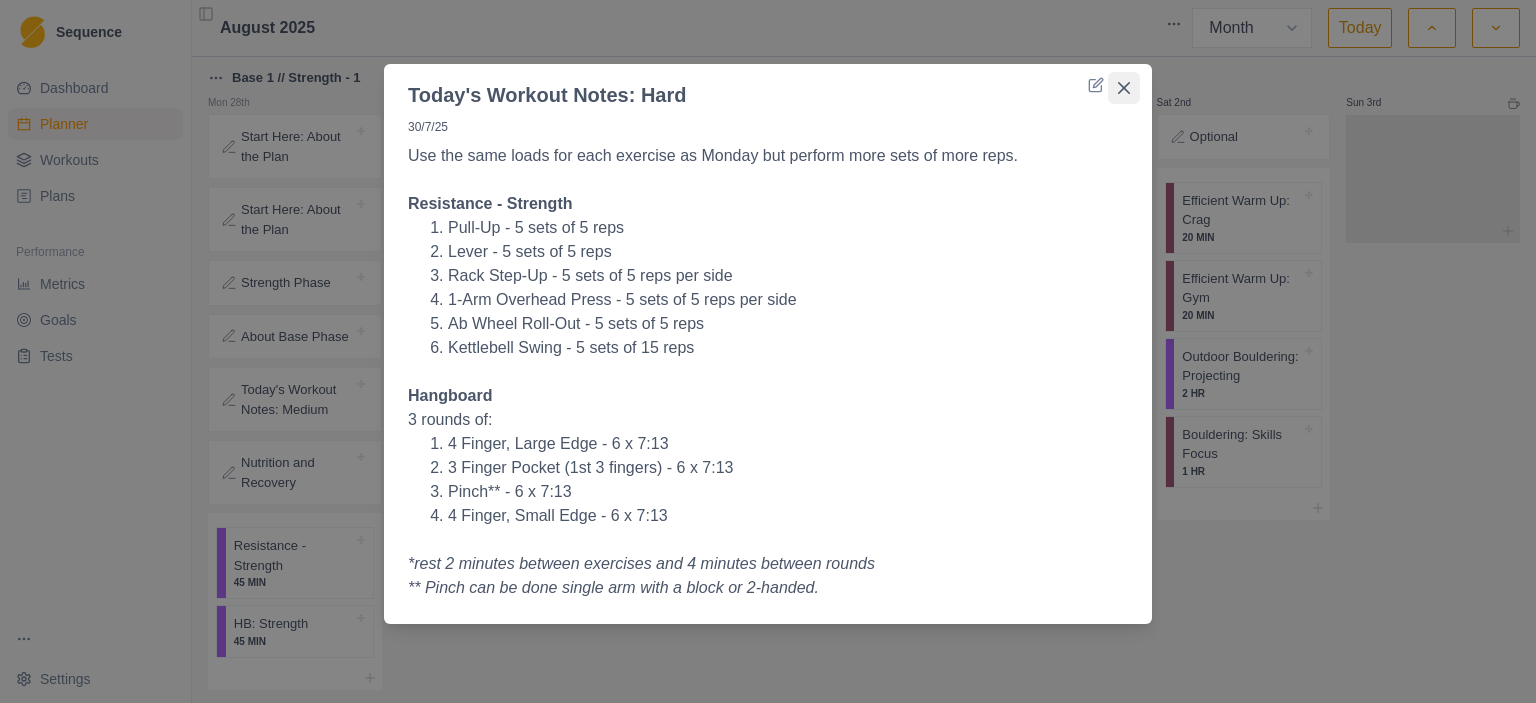 click 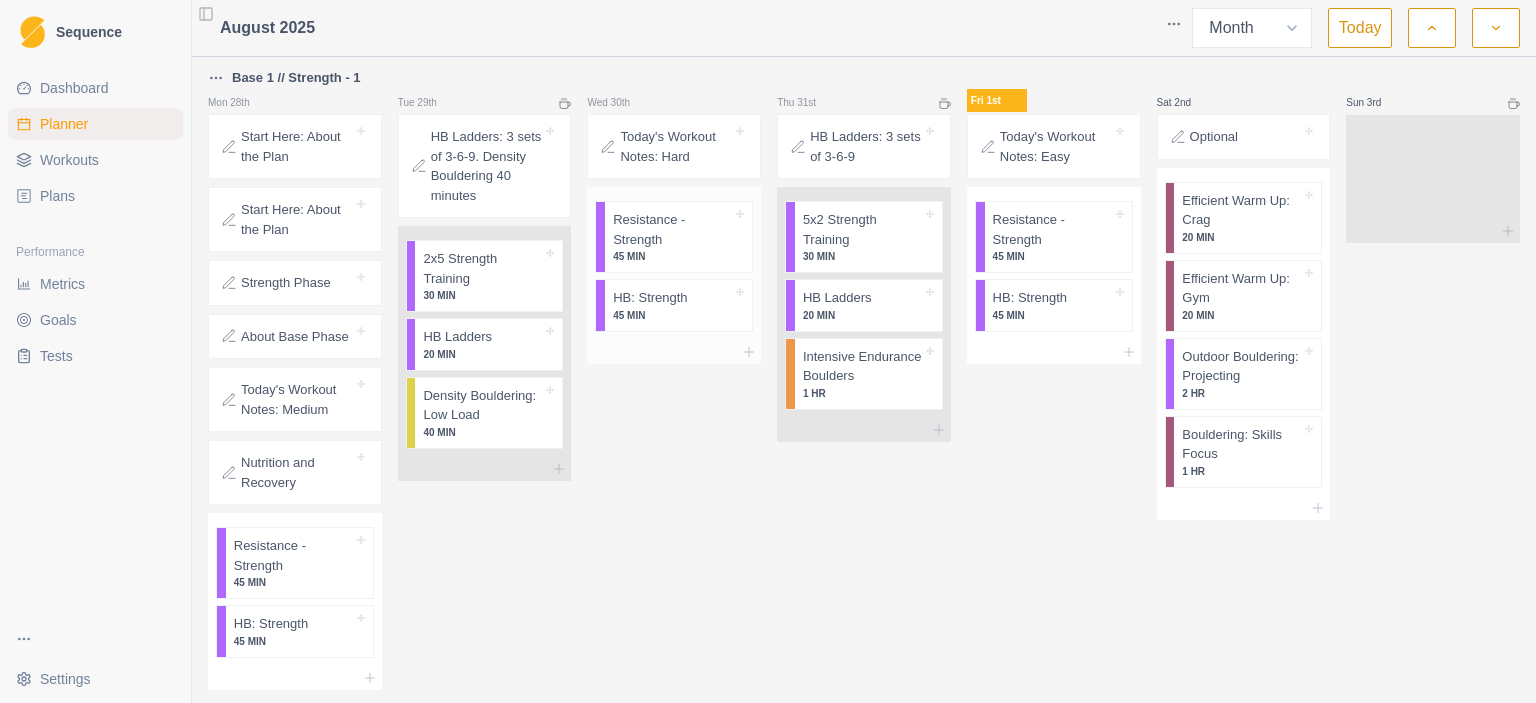 click on "45 MIN" at bounding box center (672, 315) 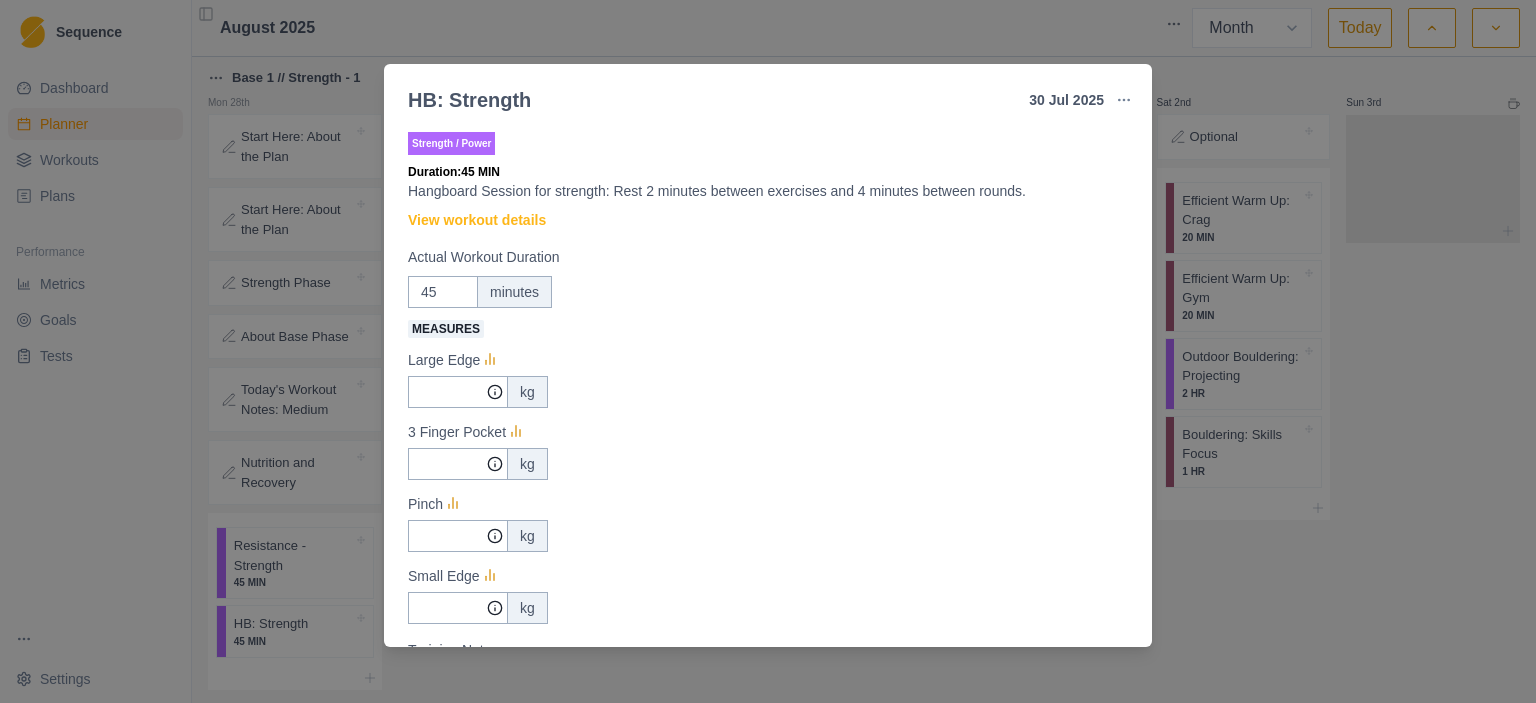 click on "HB: Strength 30 Jul 2025 Link To Goal View Workout Metrics Edit Original Workout Reschedule Workout Remove From Schedule Strength / Power Duration:  45 MIN Hangboard Session for strength: Rest 2 minutes between exercises and 4 minutes between rounds. View workout details Actual Workout Duration 45 minutes Measures Large Edge kg 3 Finger Pocket kg Pinch kg Small Edge kg Training Notes View previous training notes Mark as Incomplete Complete Workout" at bounding box center (768, 351) 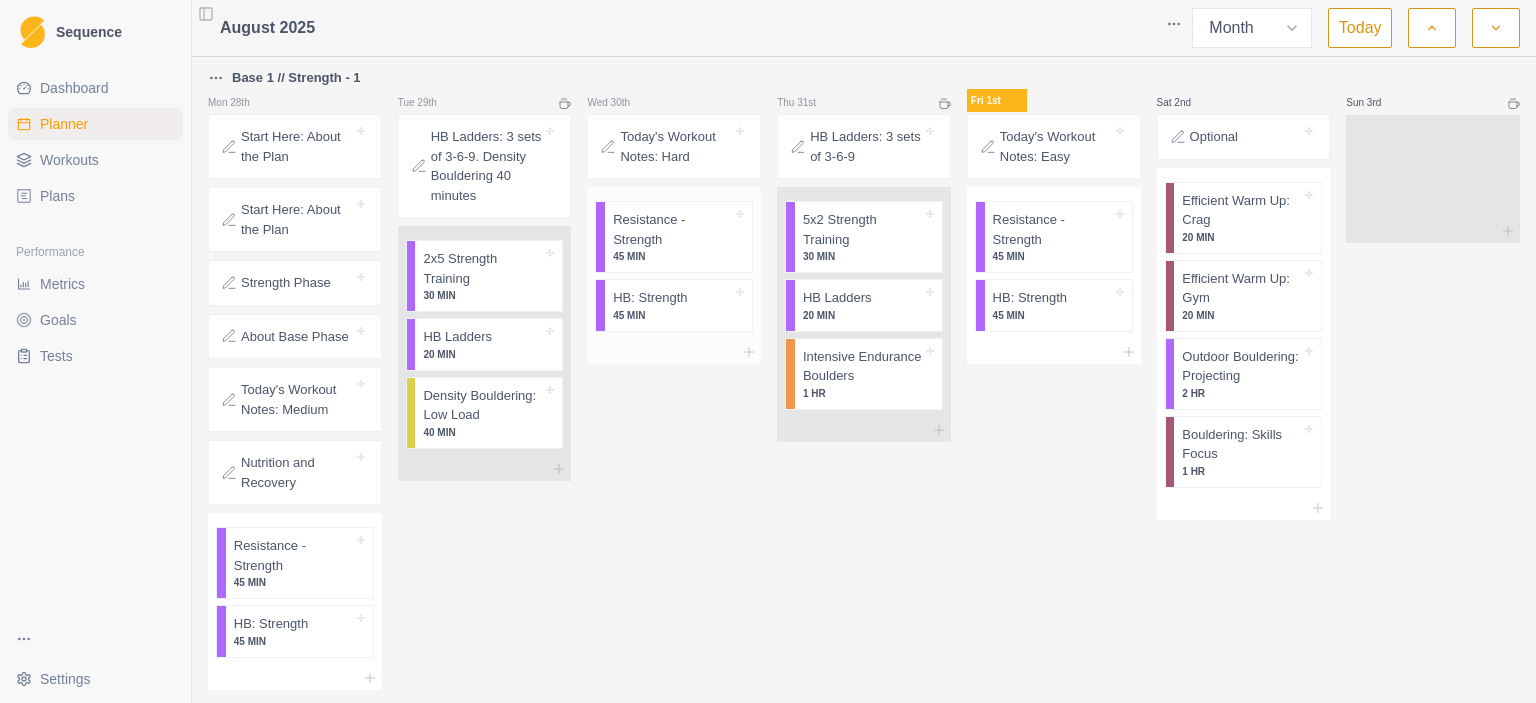 click on "Resistance - Strength" at bounding box center [672, 229] 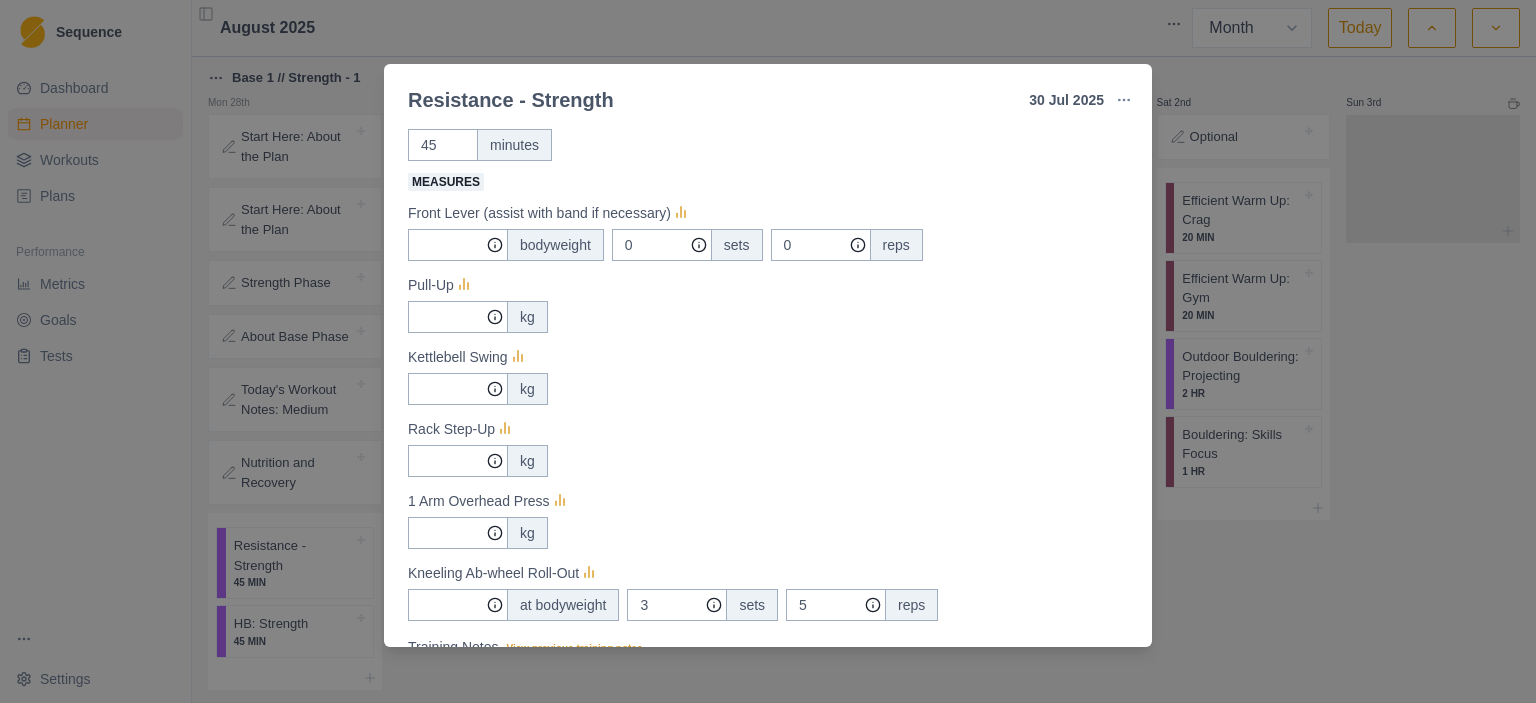 scroll, scrollTop: 399, scrollLeft: 0, axis: vertical 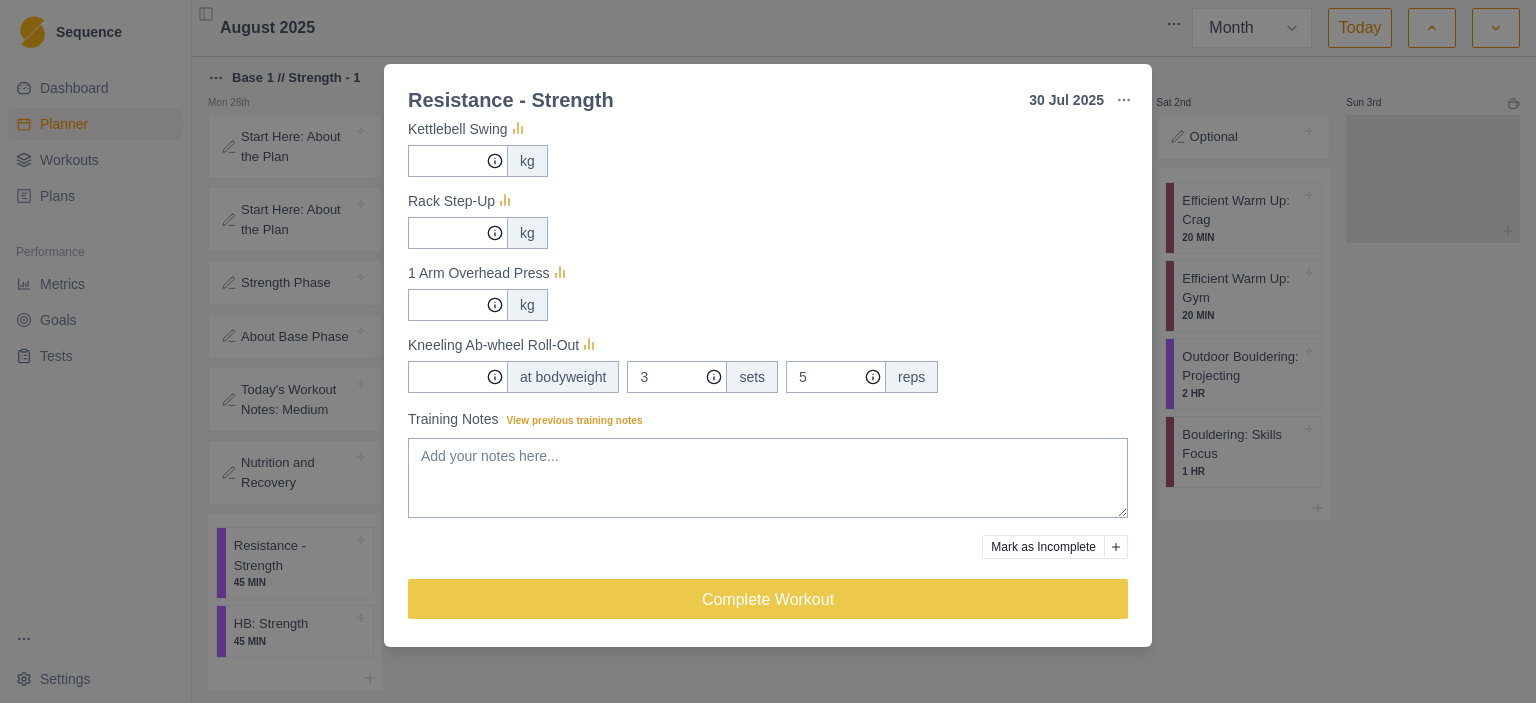 click on "Resistance - Strength 30 Jul 2025 Link To Goal View Workout Metrics Edit Original Workout Reschedule Workout Remove From Schedule Strength / Power Duration:  45 MIN Perform the first three exercises as a circuit for the prescribed sets and reps, followed by the following three exercises for the same sets and reps. Rest as needed between exercises. View workout details Actual Workout Duration 45 minutes Measures Front Lever (assist with band if necessary) bodyweight 0 sets 0 reps Pull-Up kg Kettlebell Swing kg Rack Step-Up kg 1 Arm Overhead Press kg Kneeling Ab-wheel  Roll-Out at bodyweight 3 sets 5 reps Training Notes View previous training notes Mark as Incomplete Complete Workout" at bounding box center (768, 351) 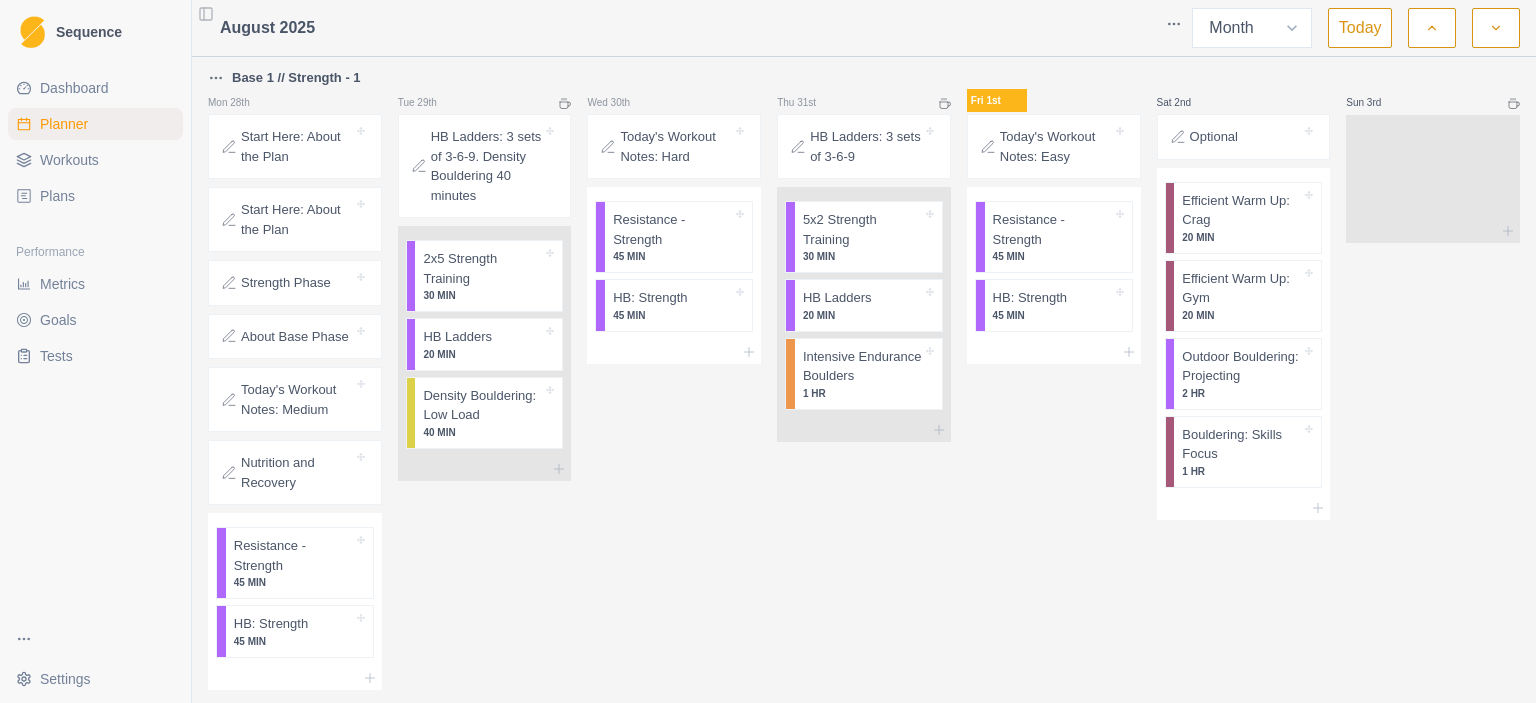click on "Today's Workout Notes: Hard" at bounding box center [676, 146] 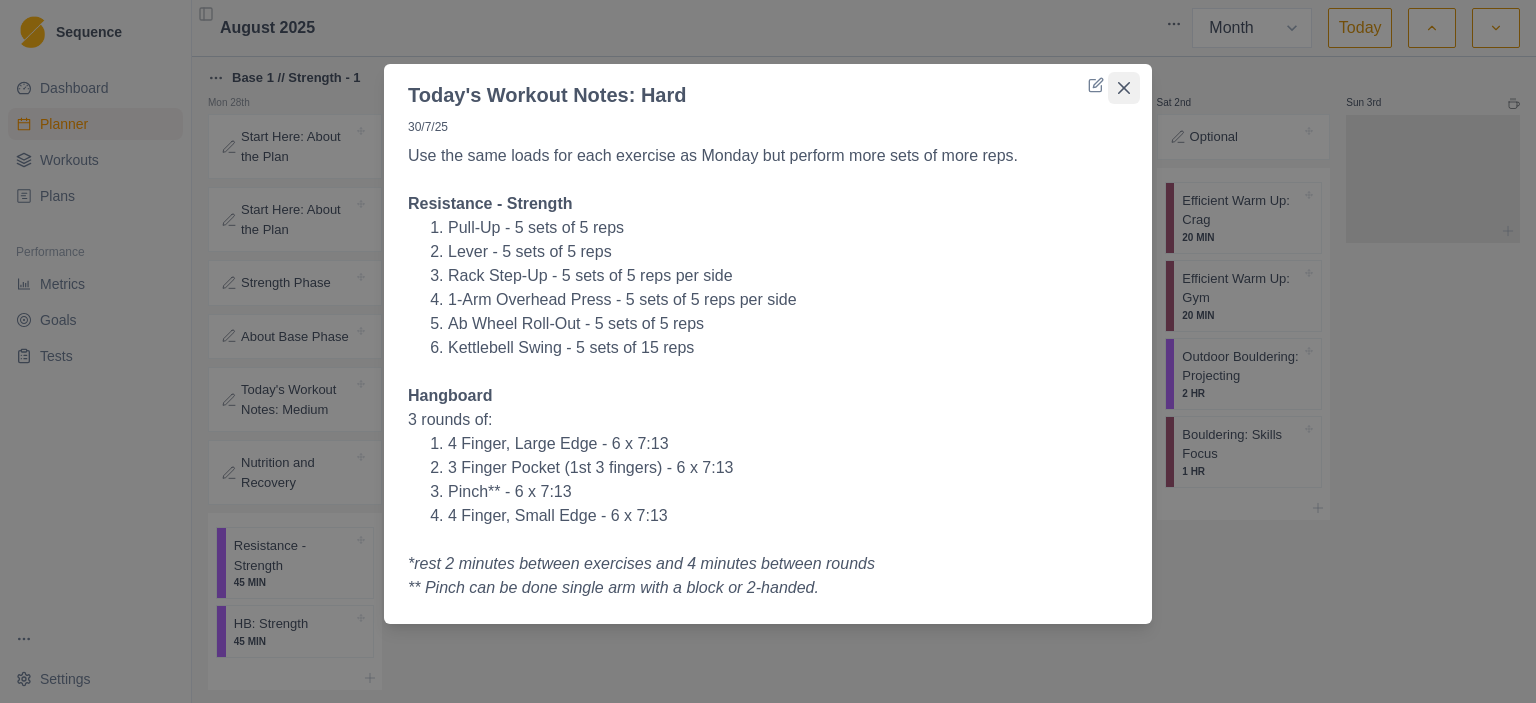 click 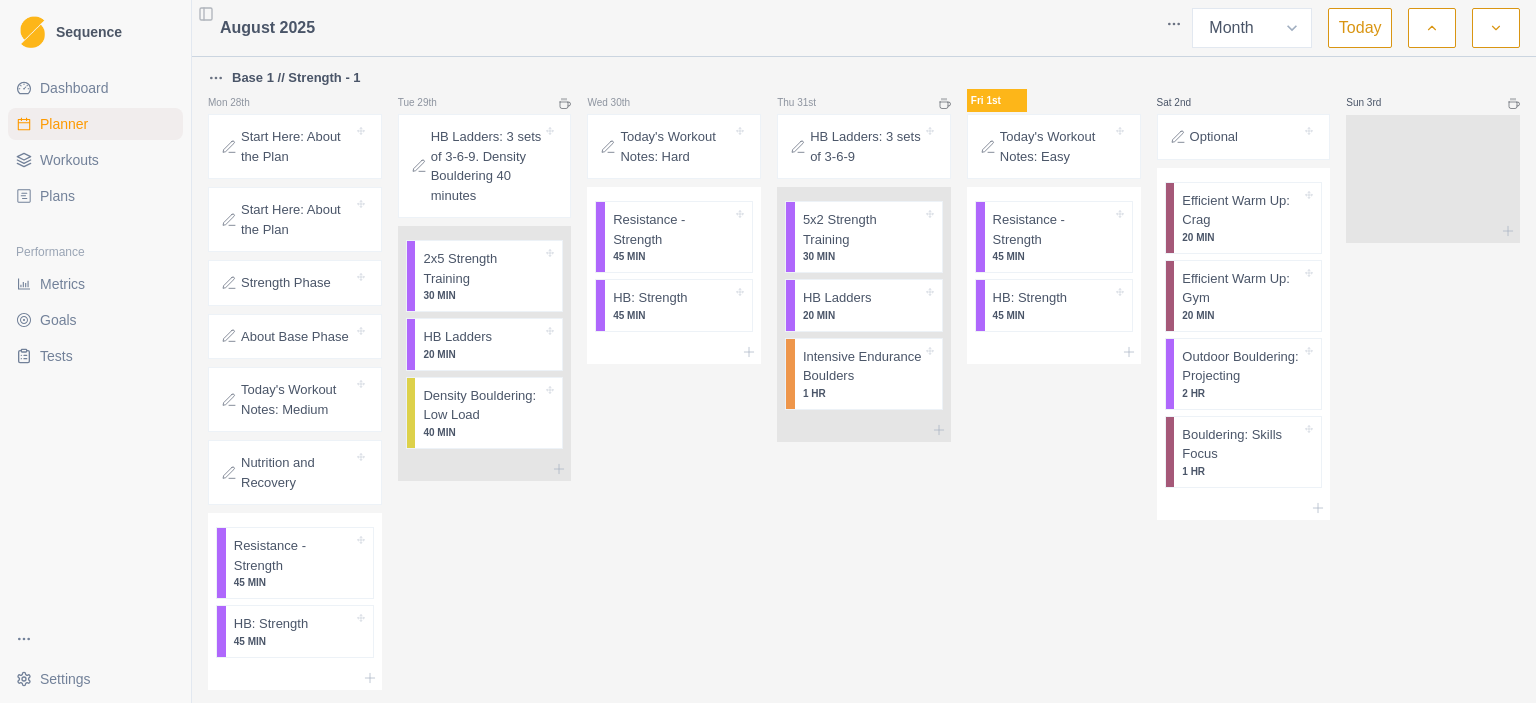 click on "HB Ladders: 3 sets of 3-6-9" at bounding box center (866, 146) 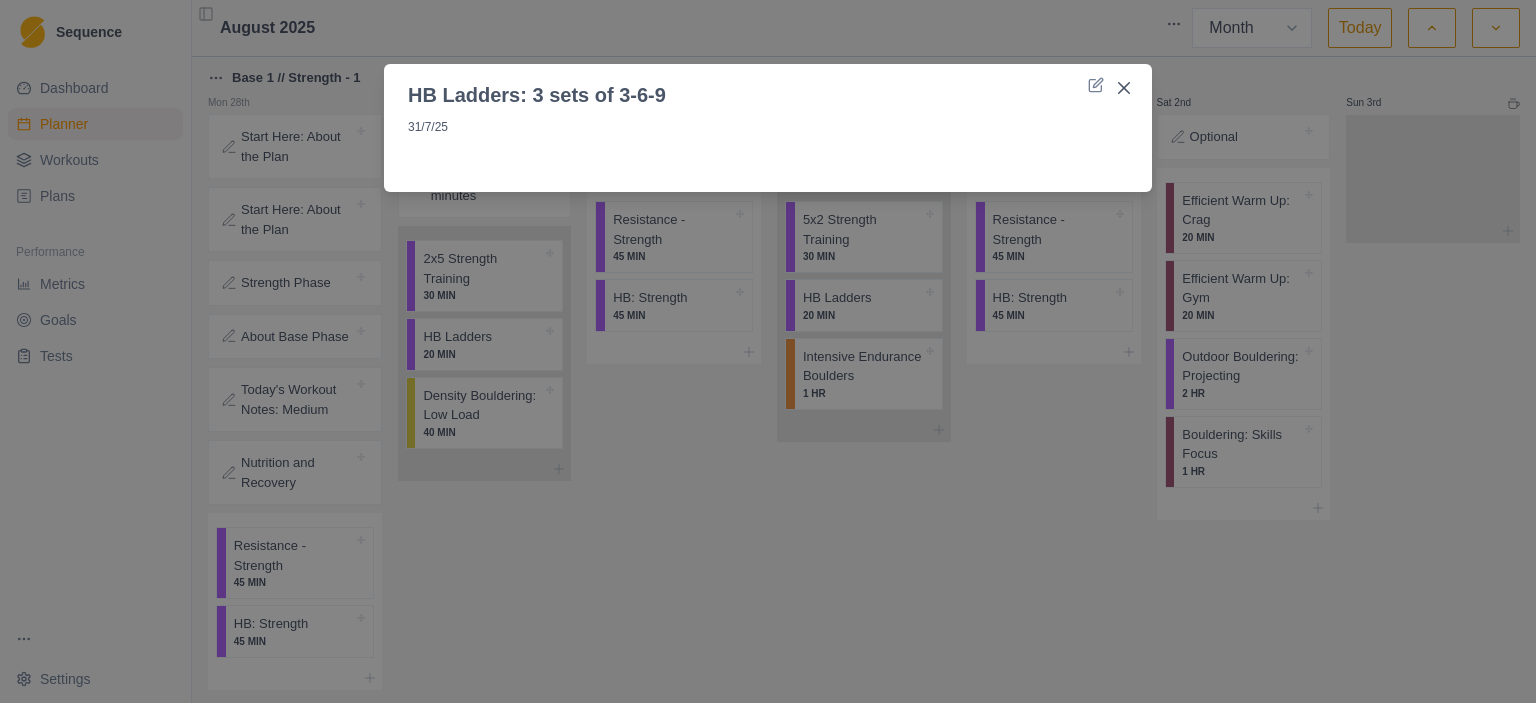 click on "HB Ladders: 3 sets of 3-6-9 31/7/25" at bounding box center (768, 351) 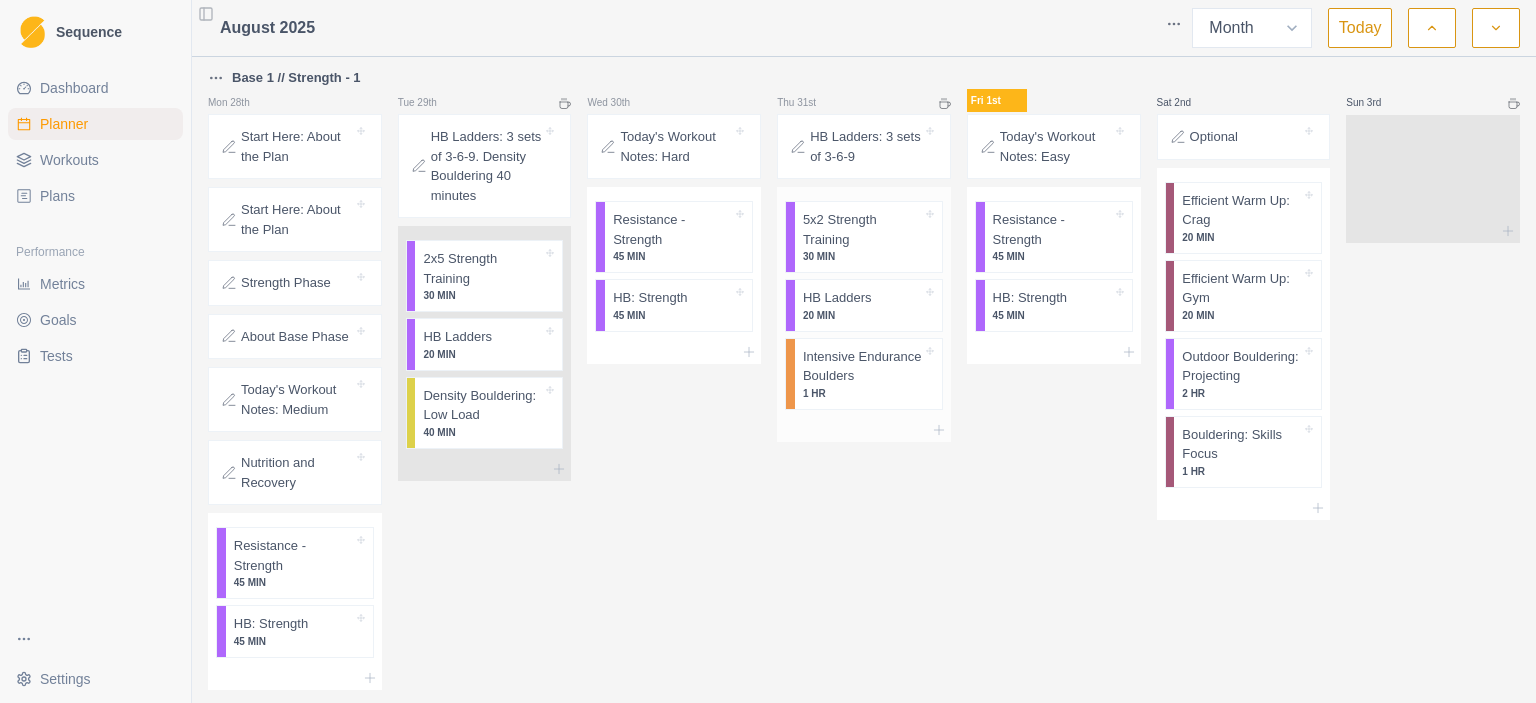 click on "20 MIN" at bounding box center (862, 315) 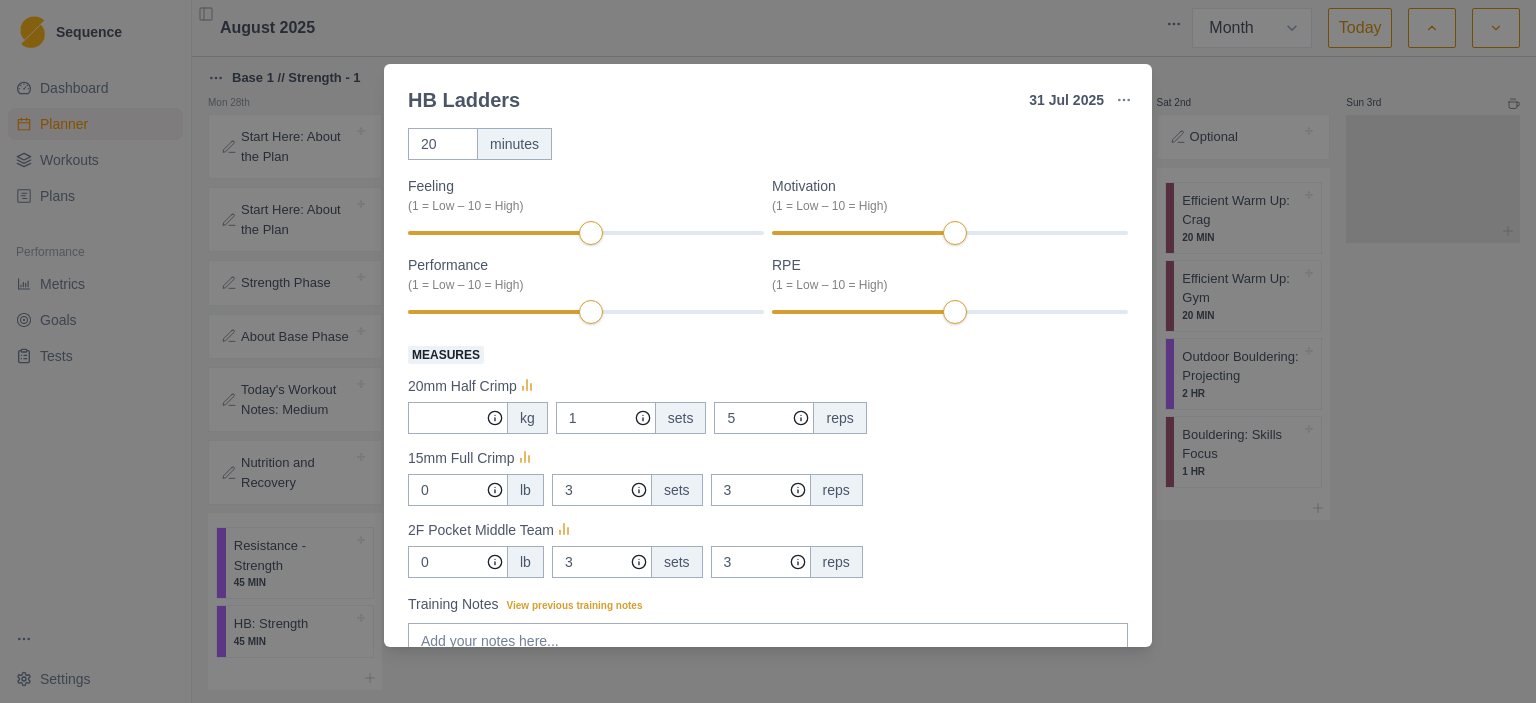 scroll, scrollTop: 0, scrollLeft: 0, axis: both 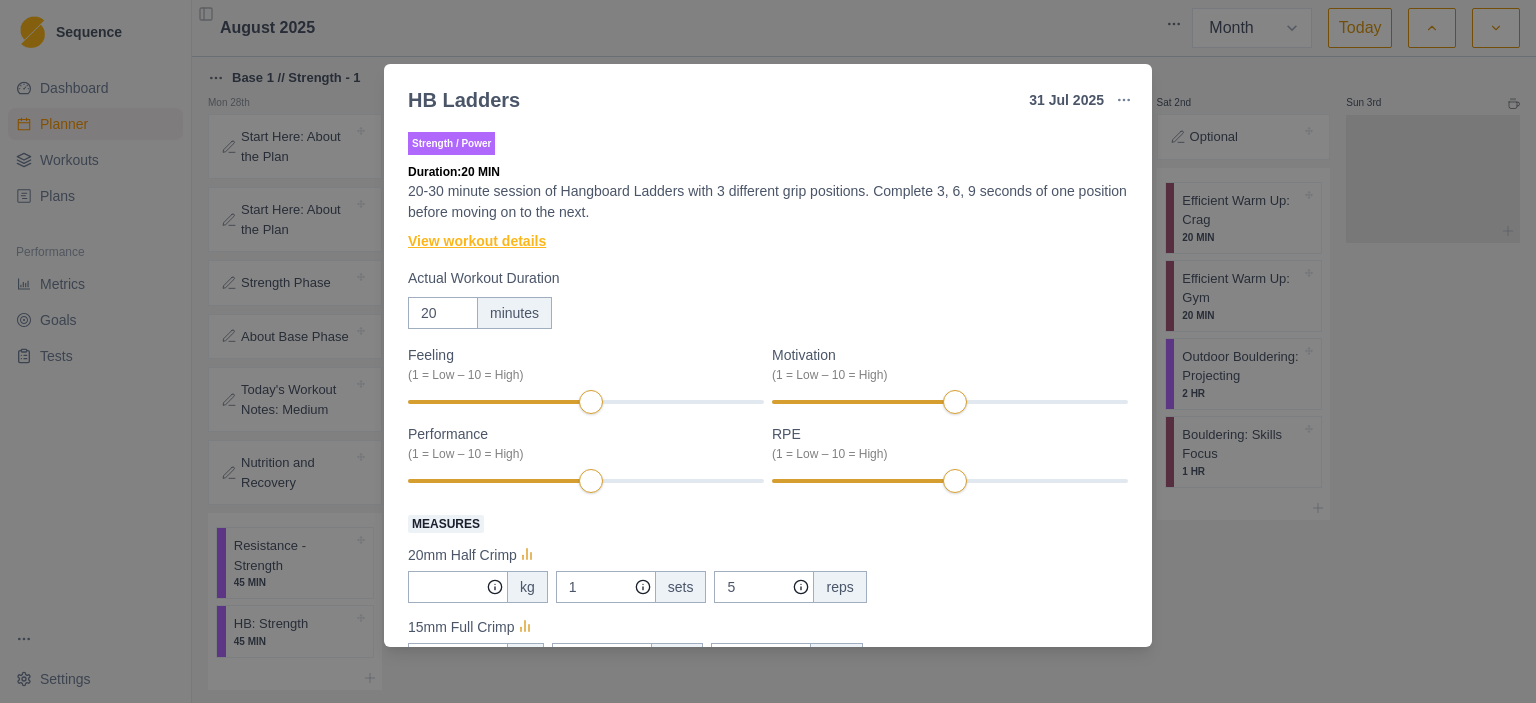 click on "View workout details" at bounding box center [477, 241] 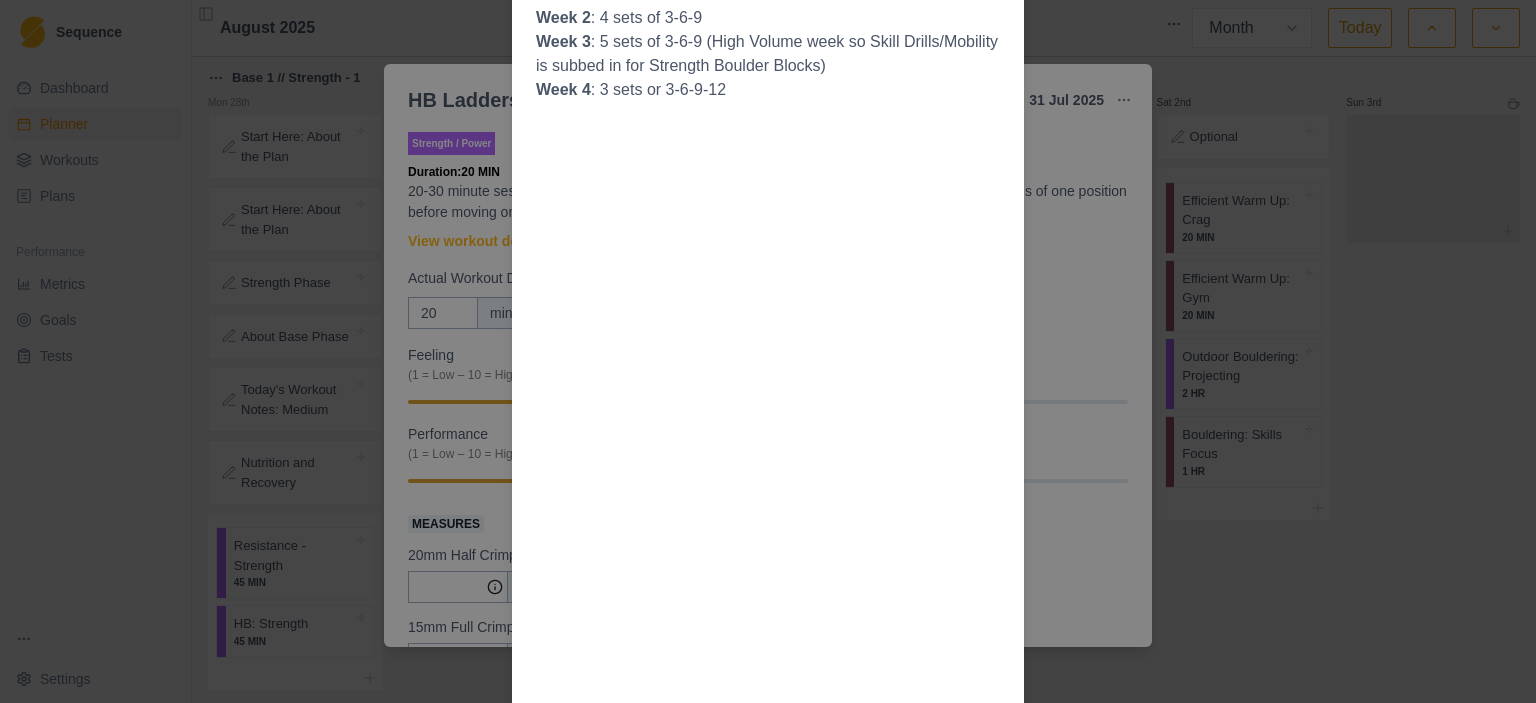 scroll, scrollTop: 1100, scrollLeft: 0, axis: vertical 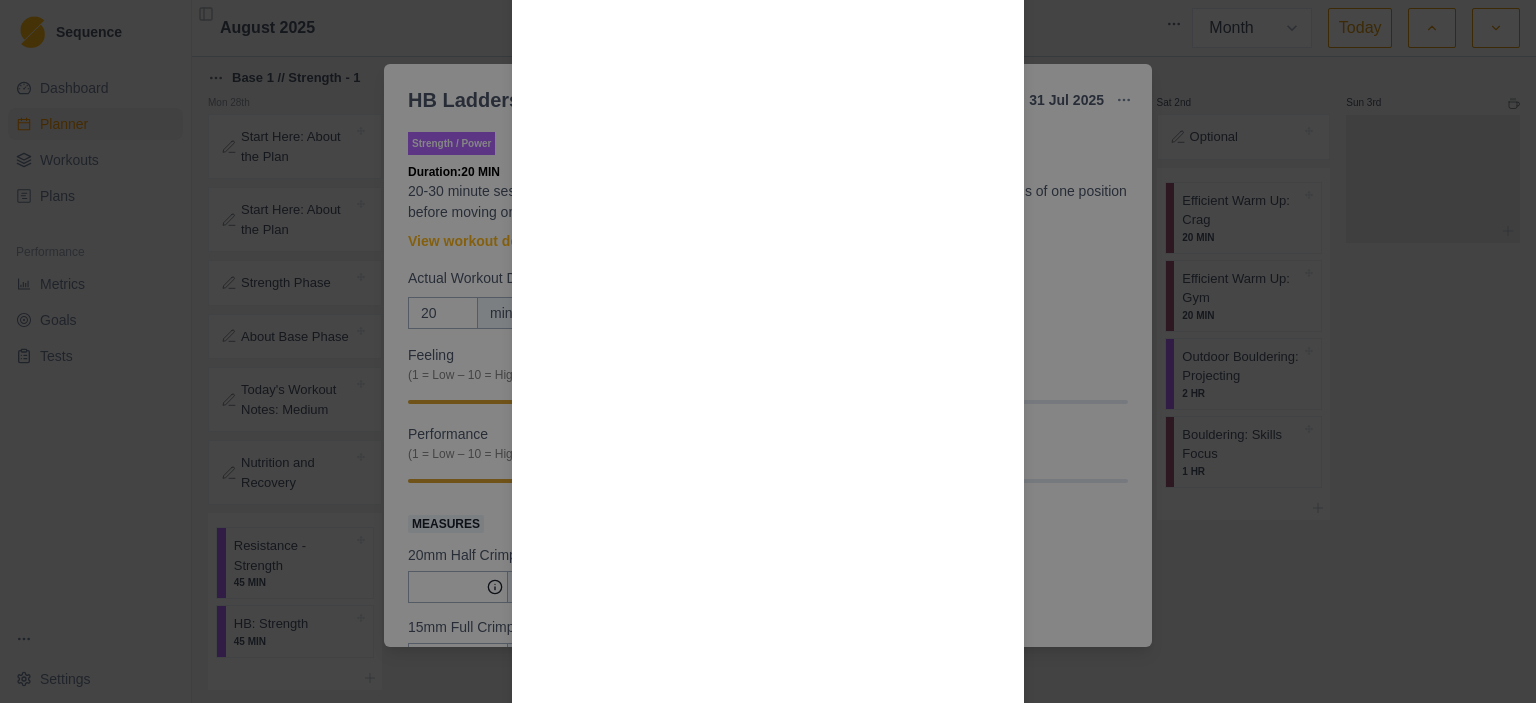 click on "Workout Details Select 3 hold types or positions. You’ll stick with these throughout the phase, so you better pick carefully. I like half crimps, 2-finger open (2nd team), and full crimp. Feel free to change one or two of these up to suit your goals: Choose the hold size and load (bodyweight or weight added) so you can comfortably hang for 9 seconds at an RPE of 7/10 or less (medium-hard).  Stick with these holds and weights for the entire 4 weeks. Complete 3, 6, 9 seconds of one position before moving on to the next. Rest as needed between each hang 20-40 seconds is a good starting point. You'll do 3 circuits of the three positions week 1.. Do not change load (add or remove weight) between sets...all sets of each exercise are done with the same load, and that load stays fixed for all 4 weeks. HB Ladders: 3 Different Grip Positions (fixed load for the entire program so choose wisely and err on the side of it being to easy) Week 1 : 3 sets of 3-6-9 Week 2 : 4 sets of 3-6-9 Week 3  Week 4 : 3 sets or 3-6-9-12" at bounding box center [768, 351] 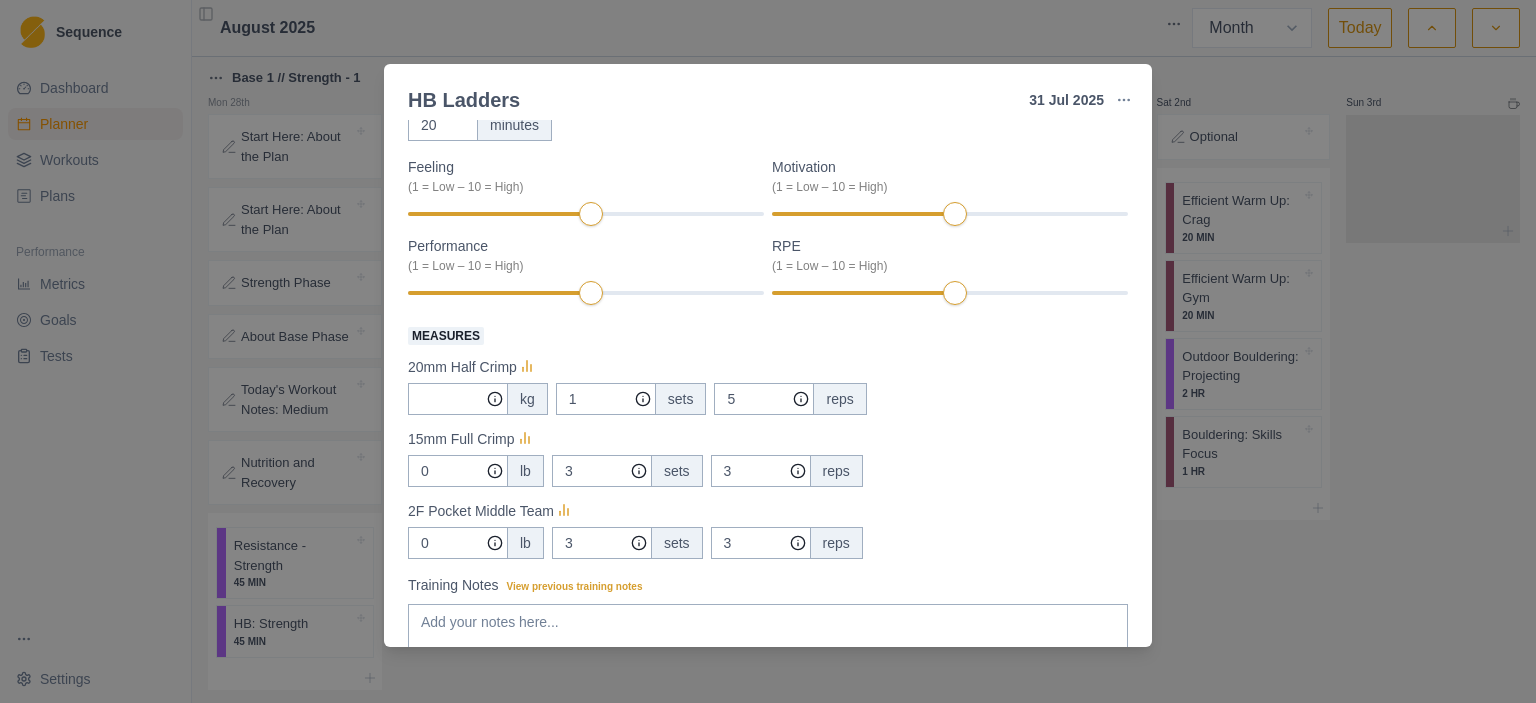 scroll, scrollTop: 200, scrollLeft: 0, axis: vertical 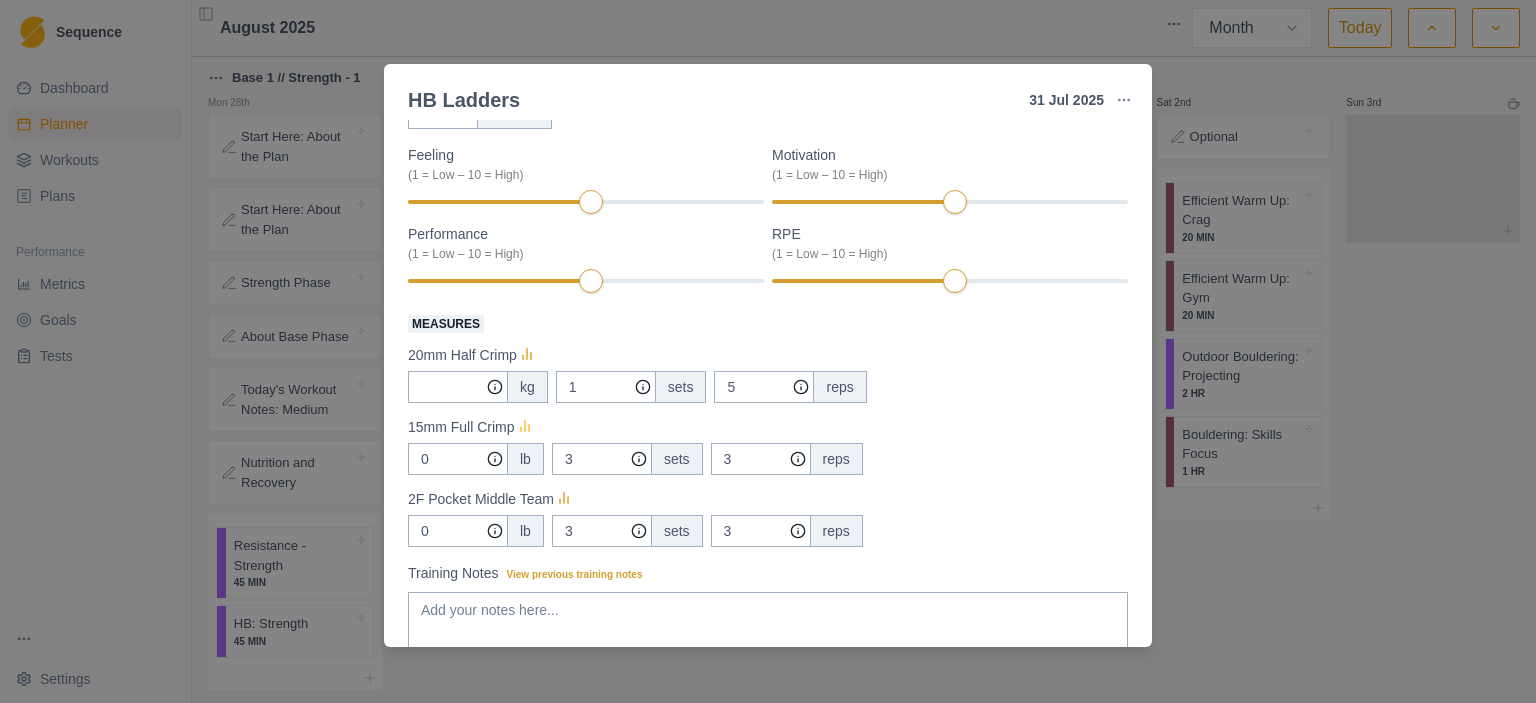 click 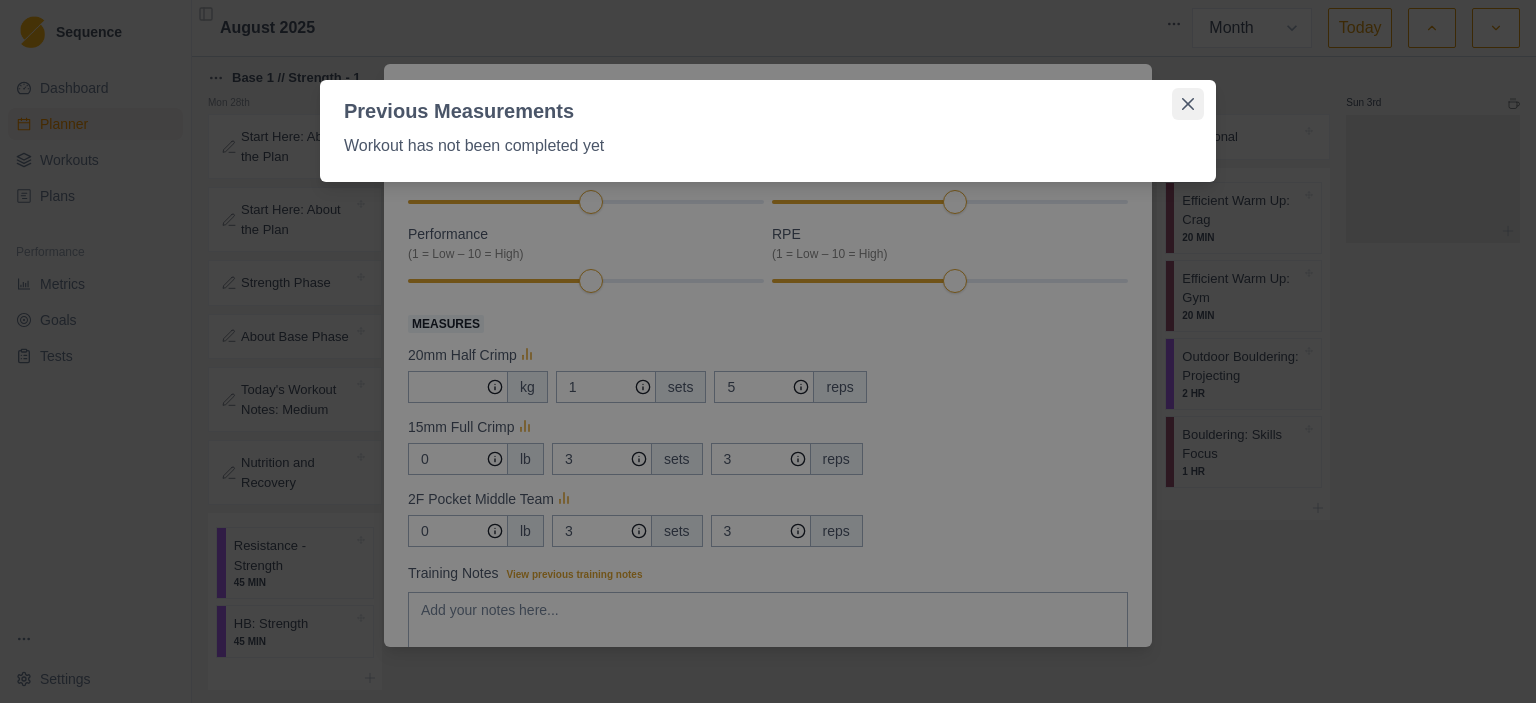 click at bounding box center [1188, 104] 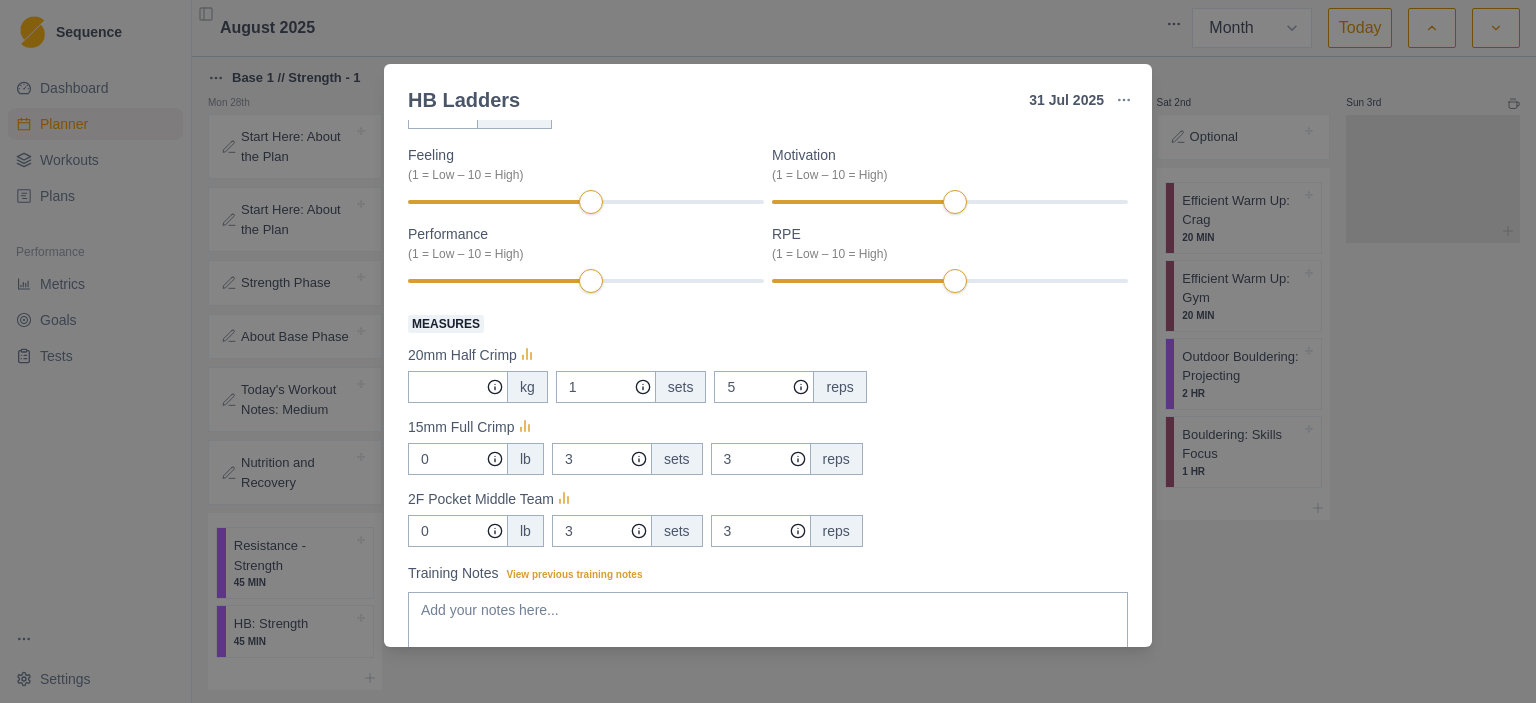 click on "HB Ladders 31 Jul 2025 Link To Goal View Workout Metrics Edit Original Workout Reschedule Workout Remove From Schedule Strength / Power Duration:  20 MIN 20-30 minute session of Hangboard Ladders with 3 different grip positions. Complete 3, 6, 9 seconds of one position before moving on to the next. View workout details Actual Workout Duration 20 minutes Feeling (1 = Low – 10 = High) Motivation (1 = Low – 10 = High) Performance (1 = Low – 10 = High) RPE (1 = Low – 10 = High) Measures 20mm Half Crimp kg 1 sets 5 reps 15mm Full Crimp 0 lb 3 sets 3 reps 2F Pocket Middle Team 0 lb 3 sets 3 reps Training Notes View previous training notes Mark as Incomplete Complete Workout" at bounding box center (768, 351) 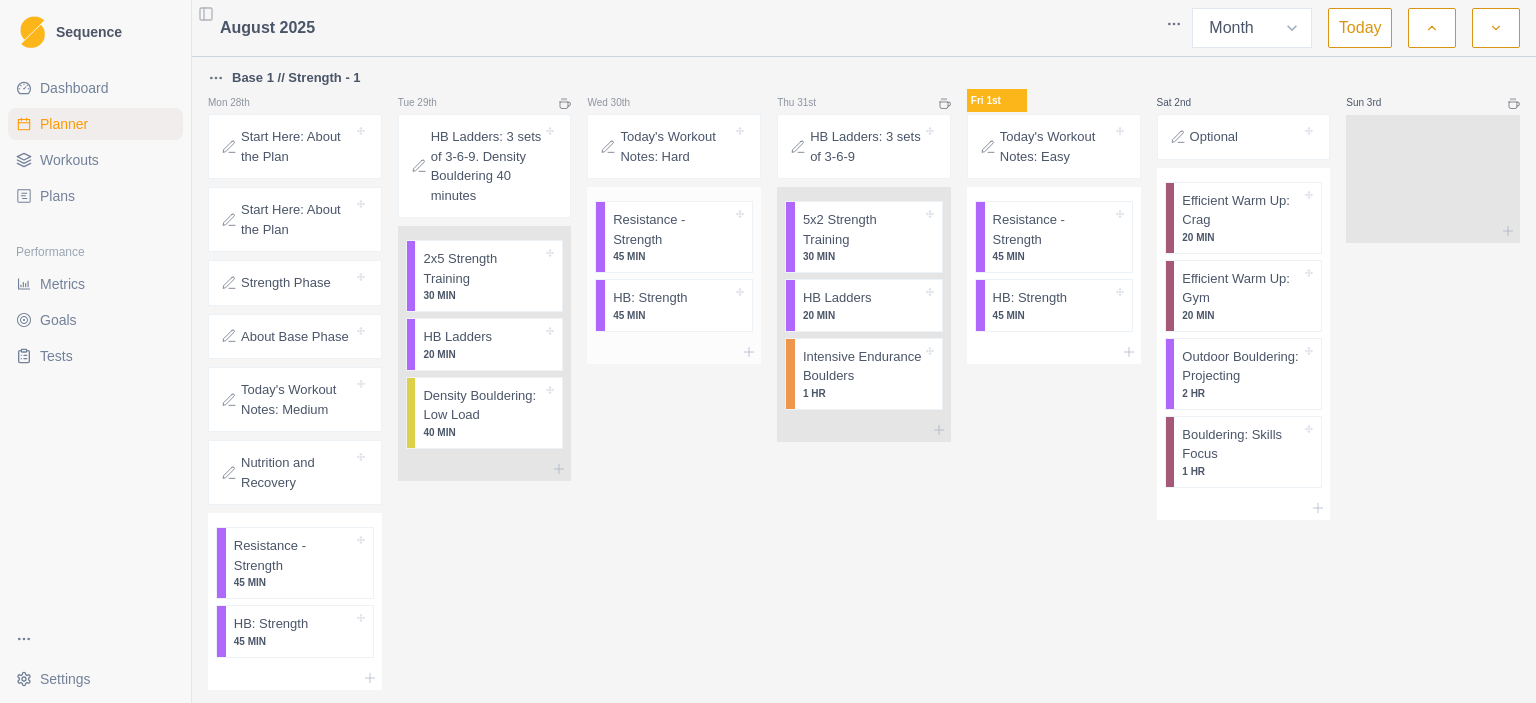 click on "Resistance - Strength" at bounding box center (672, 229) 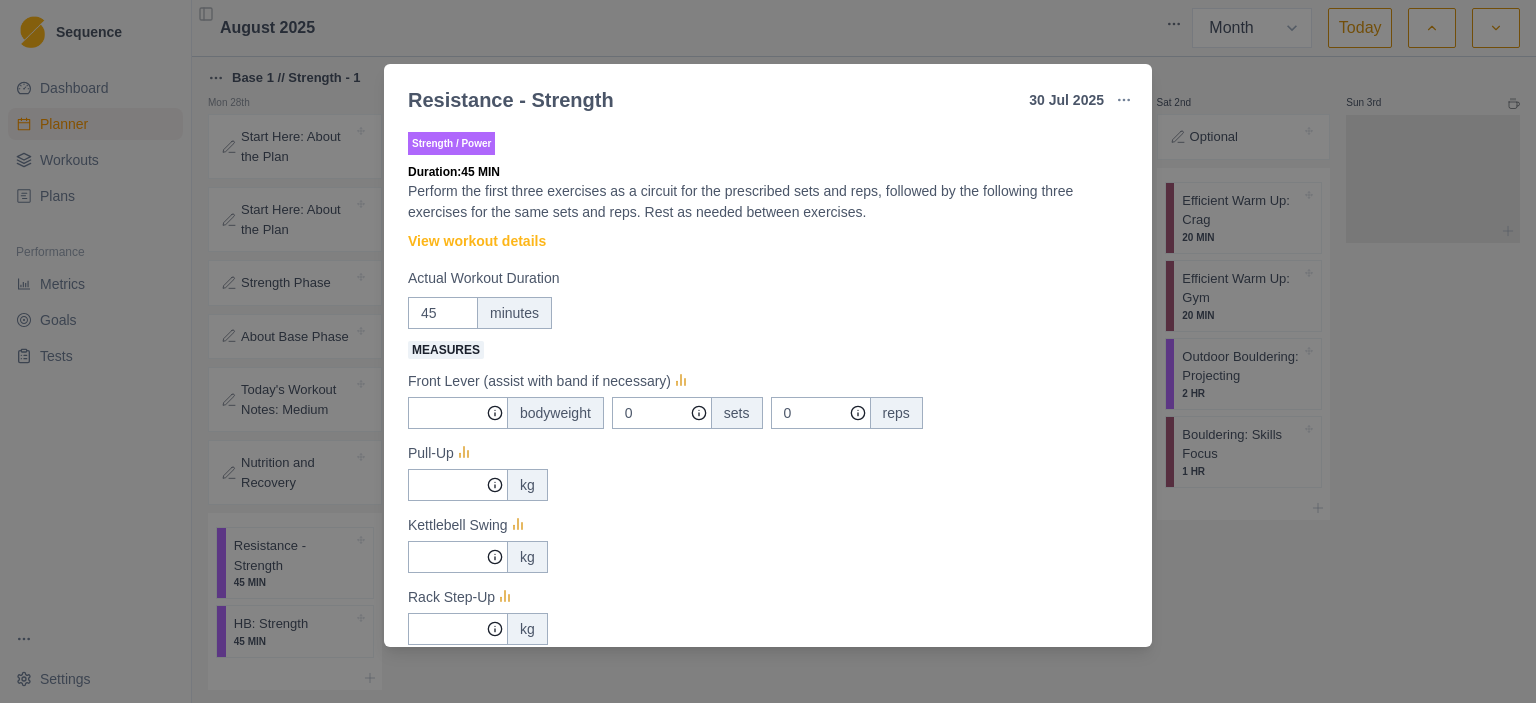 click on "Resistance - Strength 30 Jul 2025 Link To Goal View Workout Metrics Edit Original Workout Reschedule Workout Remove From Schedule Strength / Power Duration:  45 MIN Perform the first three exercises as a circuit for the prescribed sets and reps, followed by the following three exercises for the same sets and reps. Rest as needed between exercises. View workout details Actual Workout Duration 45 minutes Measures Front Lever (assist with band if necessary) bodyweight 0 sets 0 reps Pull-Up kg Kettlebell Swing kg Rack Step-Up kg 1 Arm Overhead Press kg Kneeling Ab-wheel  Roll-Out at bodyweight 3 sets 5 reps Training Notes View previous training notes Mark as Incomplete Complete Workout" at bounding box center [768, 351] 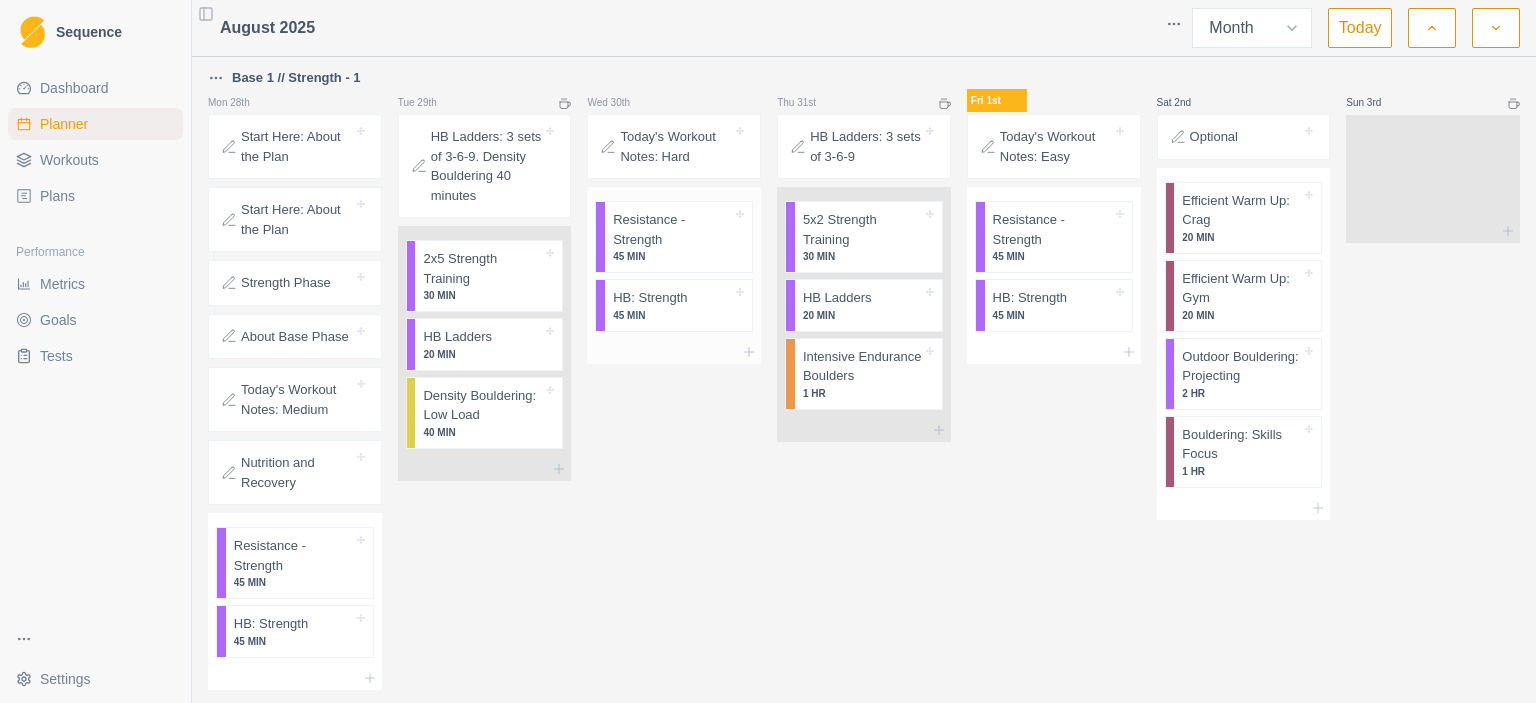 click on "Resistance - Strength" at bounding box center [672, 229] 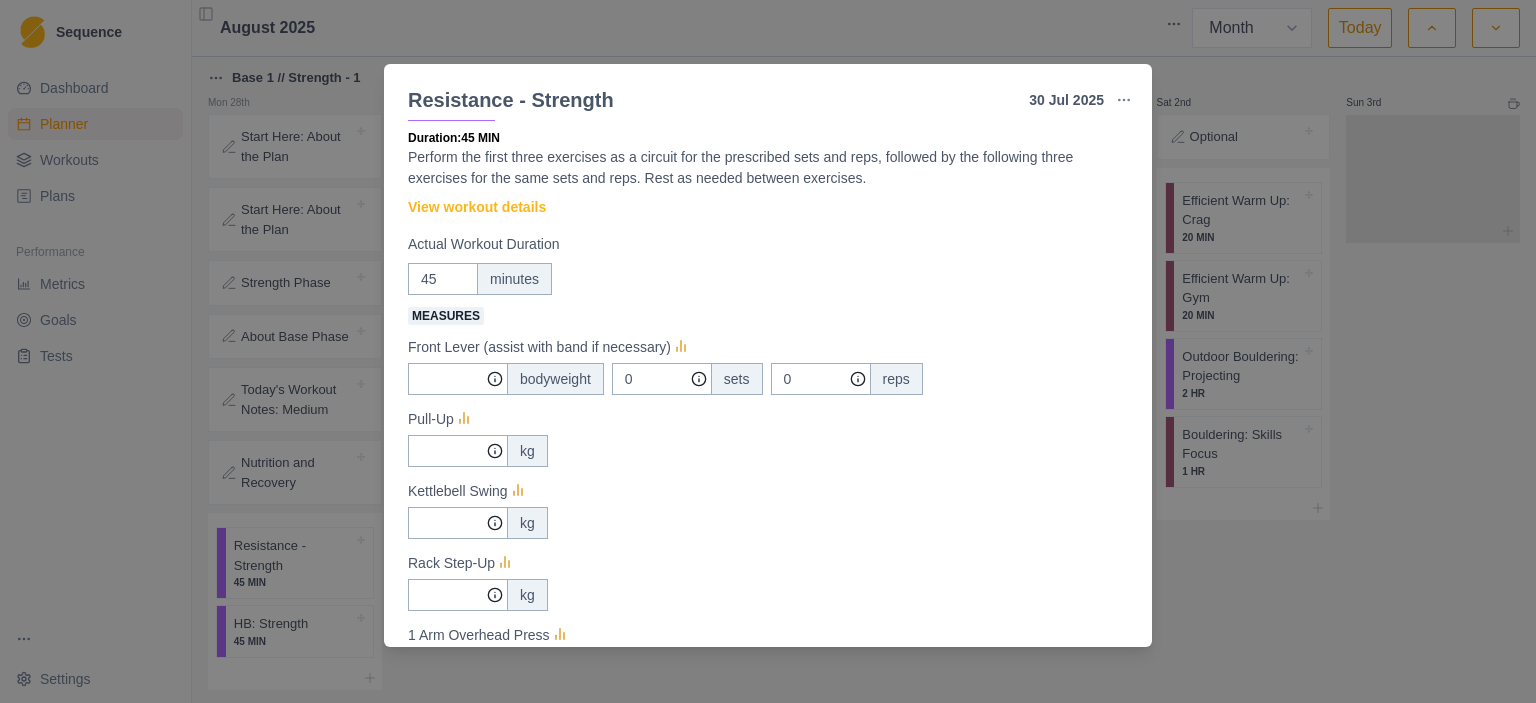 scroll, scrollTop: 0, scrollLeft: 0, axis: both 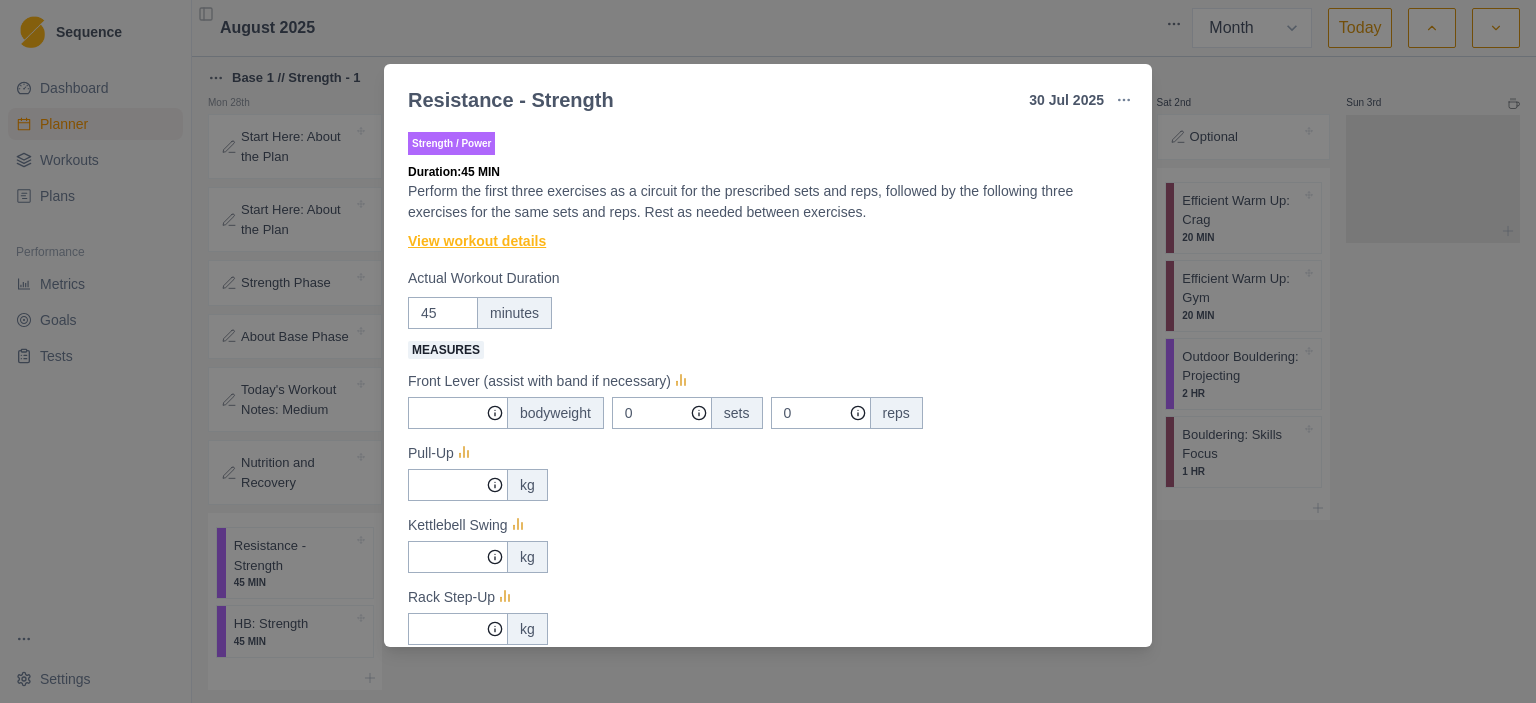click on "View workout details" at bounding box center [477, 241] 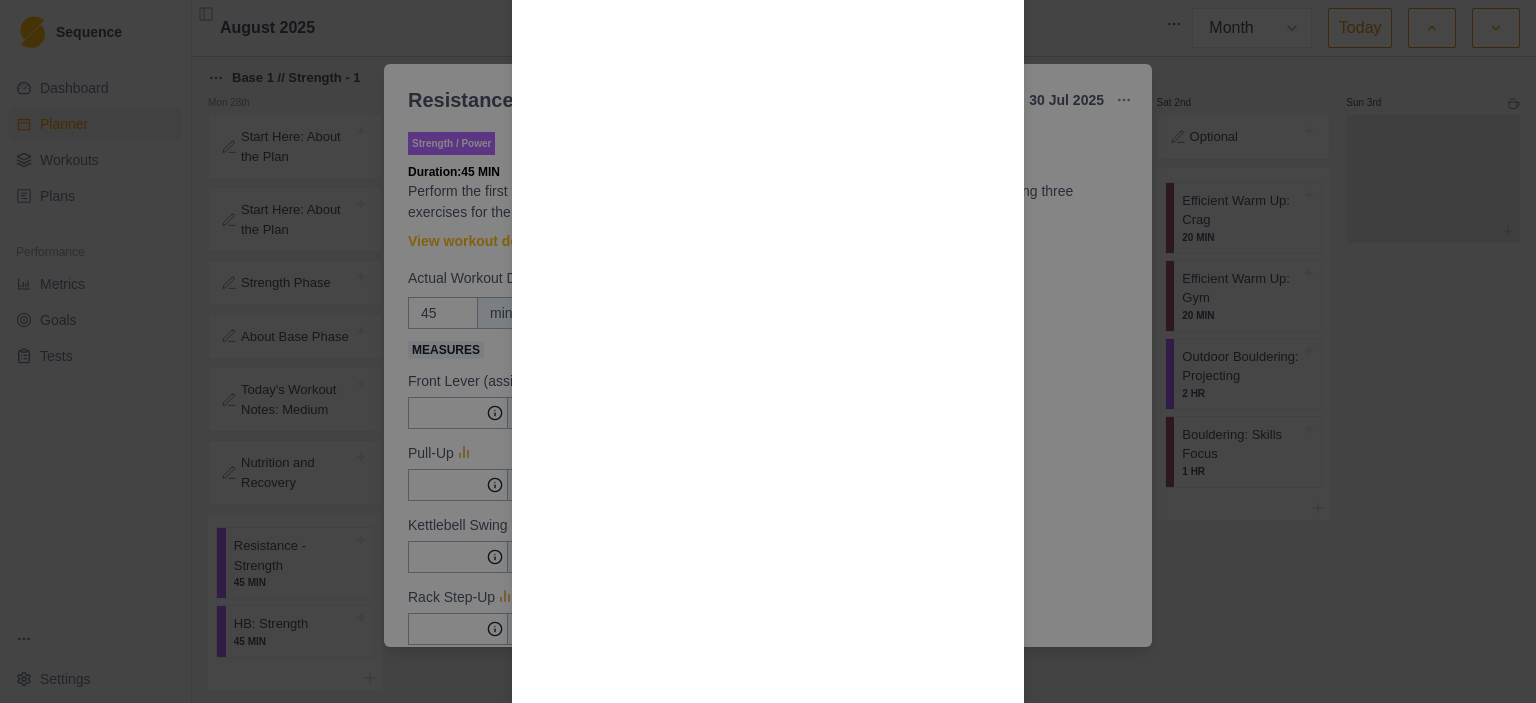scroll, scrollTop: 1879, scrollLeft: 0, axis: vertical 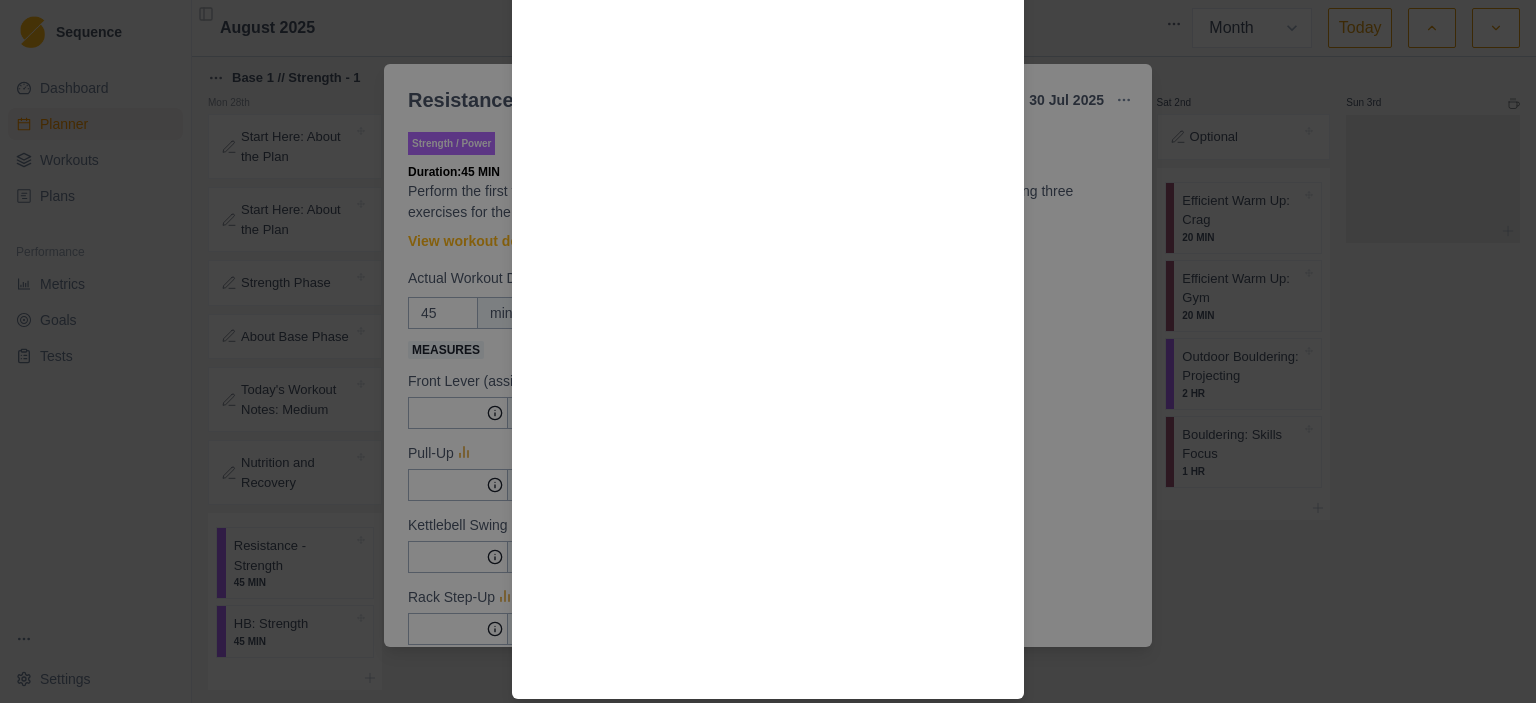 click on "Workout Details The goal is to move more weight as the phase progresses, not just get tired. Circuit Pull-Up Lever Rack Step-Up Individual exercises 1-Arm Overhead Press Ab Wheel Roll-out Kettlebell Swing Videos:" at bounding box center [768, 351] 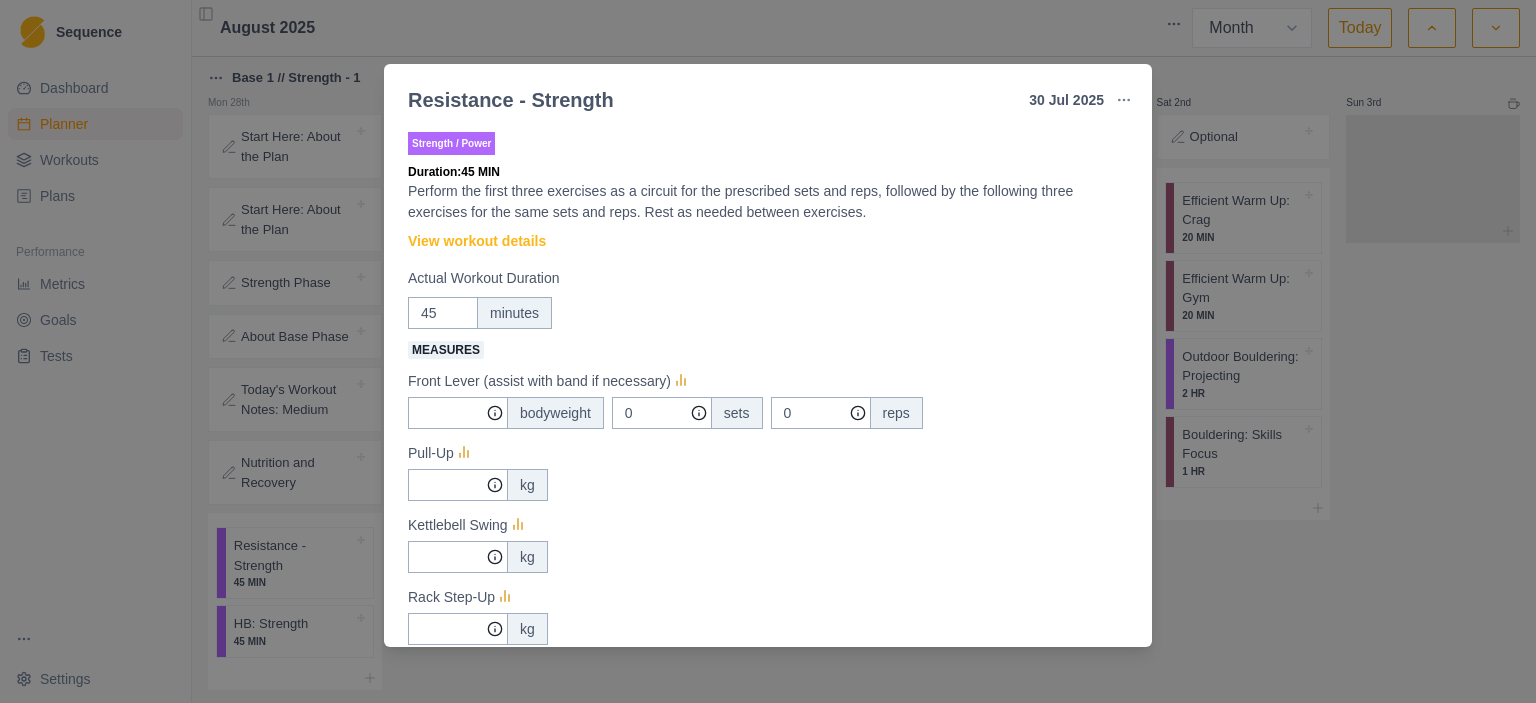 click on "Resistance - Strength 30 Jul 2025 Link To Goal View Workout Metrics Edit Original Workout Reschedule Workout Remove From Schedule Strength / Power Duration:  45 MIN Perform the first three exercises as a circuit for the prescribed sets and reps, followed by the following three exercises for the same sets and reps. Rest as needed between exercises. View workout details Actual Workout Duration 45 minutes Measures Front Lever (assist with band if necessary) bodyweight 0 sets 0 reps Pull-Up kg Kettlebell Swing kg Rack Step-Up kg 1 Arm Overhead Press kg Kneeling Ab-wheel  Roll-Out at bodyweight 3 sets 5 reps Training Notes View previous training notes Mark as Incomplete Complete Workout" at bounding box center [768, 351] 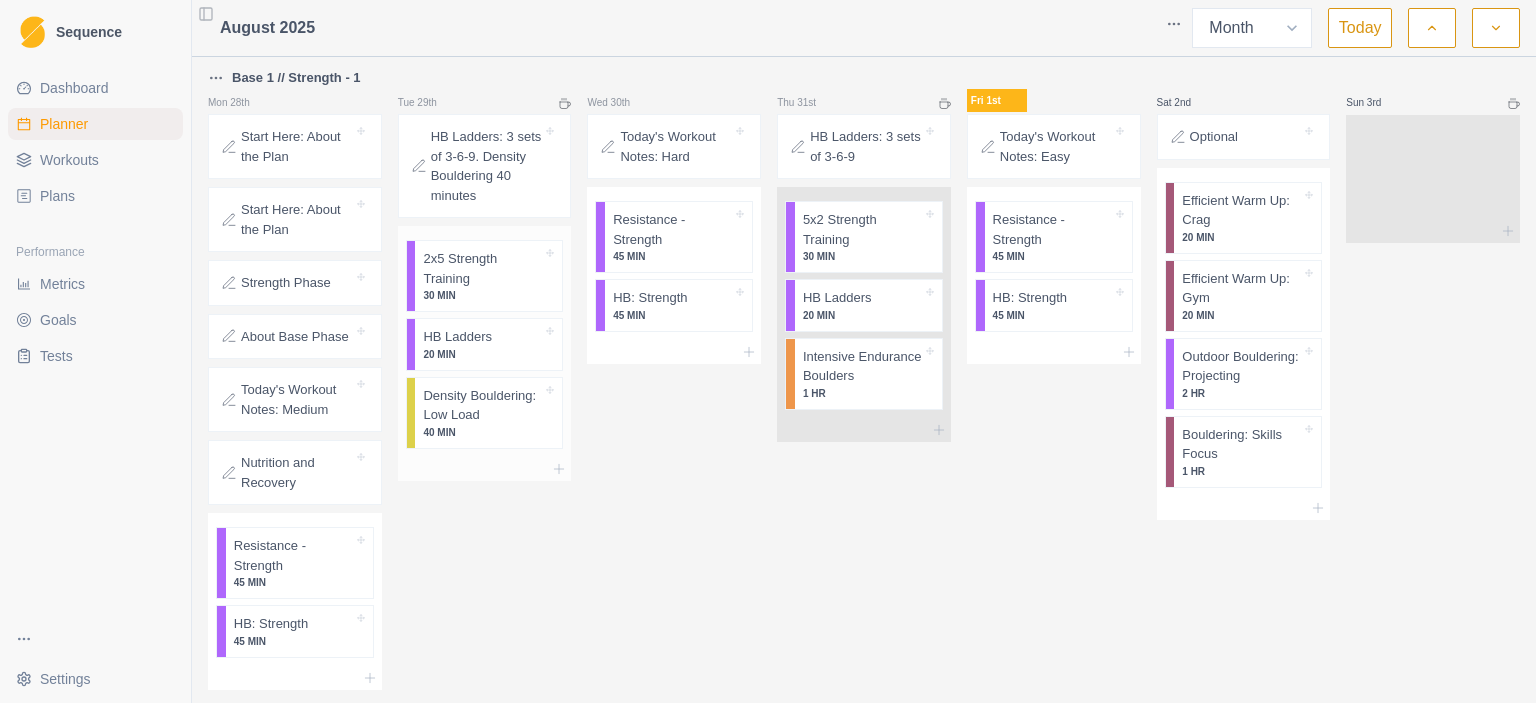 click on "Density Bouldering: Low Load" at bounding box center (482, 405) 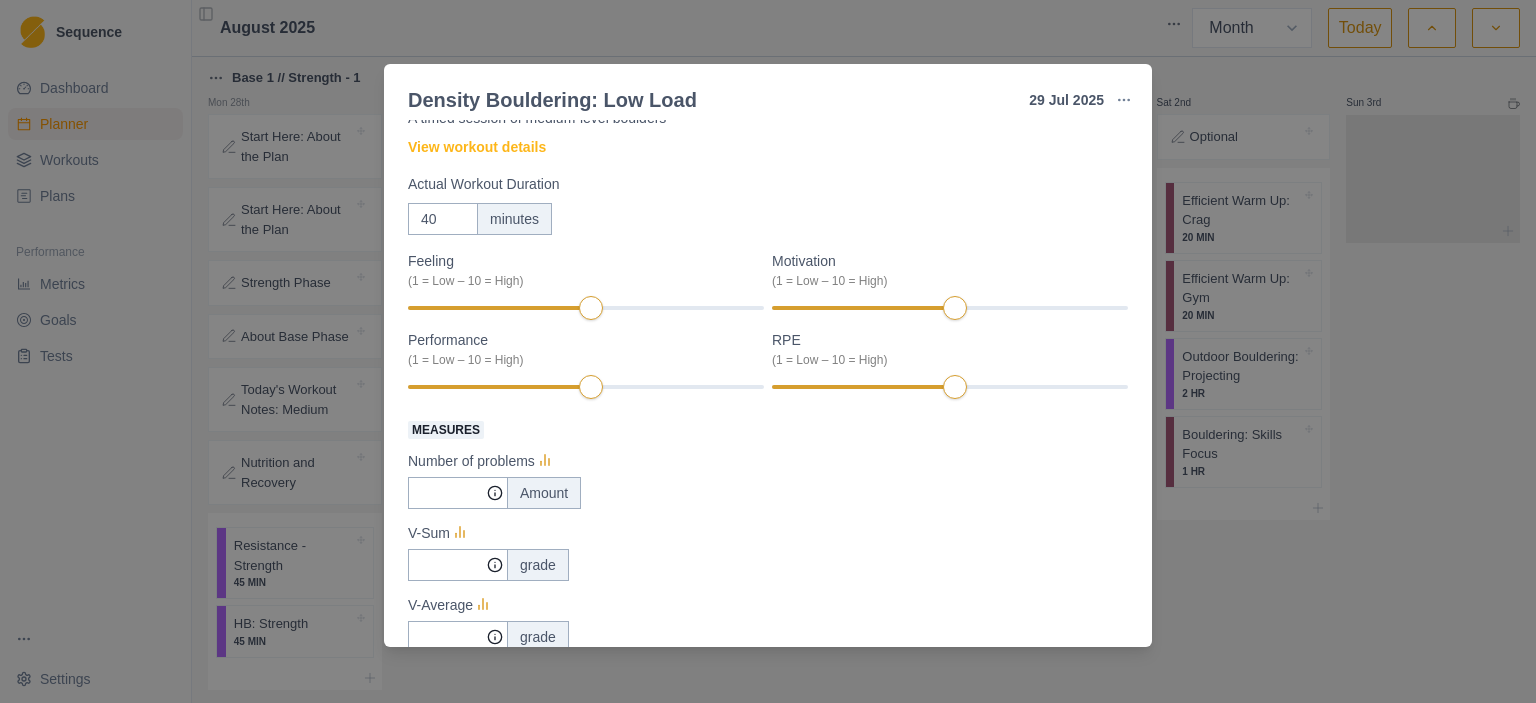 scroll, scrollTop: 0, scrollLeft: 0, axis: both 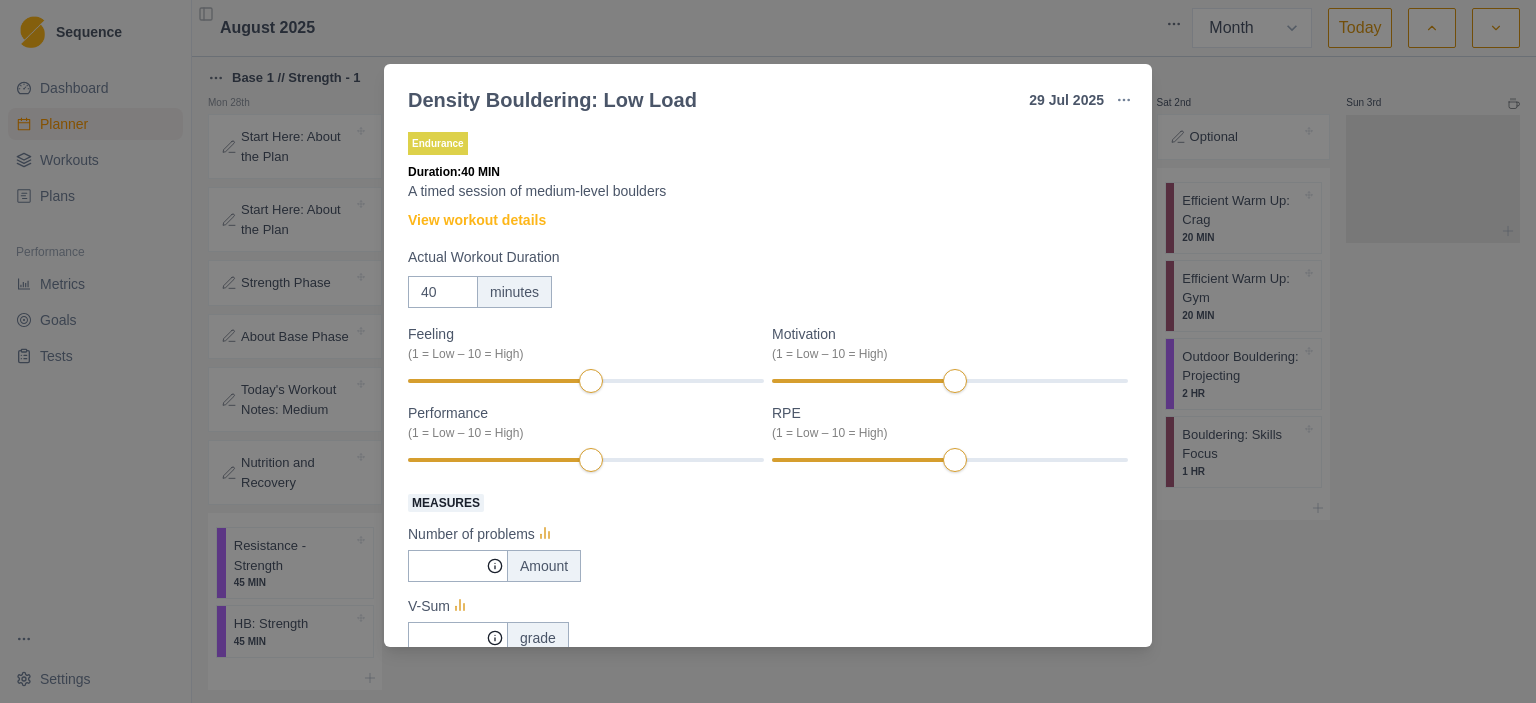 click on "Density Bouldering: Low Load 29 Jul 2025 Link To Goal View Workout Metrics Edit Original Workout Reschedule Workout Remove From Schedule Endurance Duration:  40 MIN A timed session of medium-level boulders View workout details Actual Workout Duration 40 minutes Feeling (1 = Low – 10 = High) Motivation (1 = Low – 10 = High) Performance (1 = Low – 10 = High) RPE (1 = Low – 10 = High) Measures Number of problems Amount V-Sum grade V-Average grade Training Notes View previous training notes Mark as Incomplete Complete Workout" at bounding box center (768, 351) 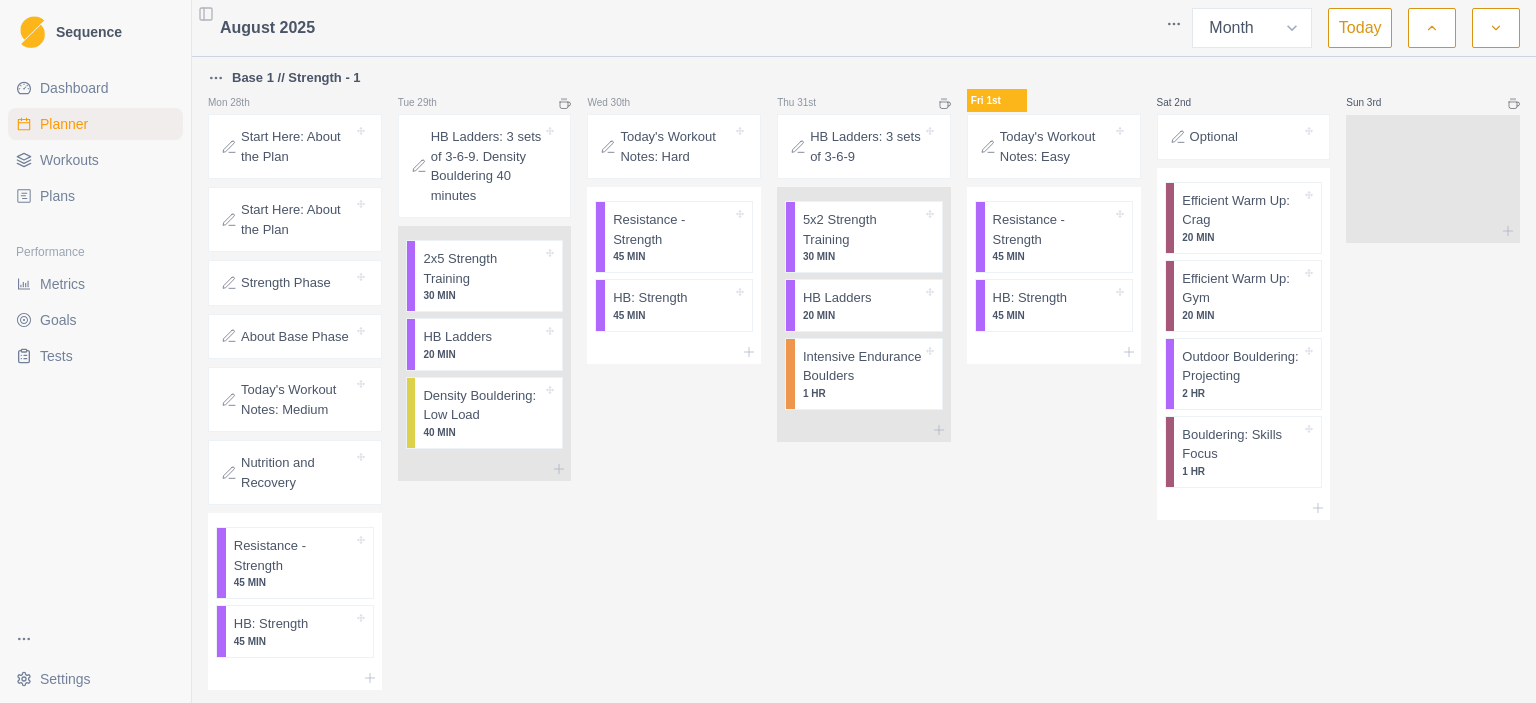 click on "HB Ladders: 3 sets of 3-6-9.  Density Bouldering 40 minutes" at bounding box center (487, 166) 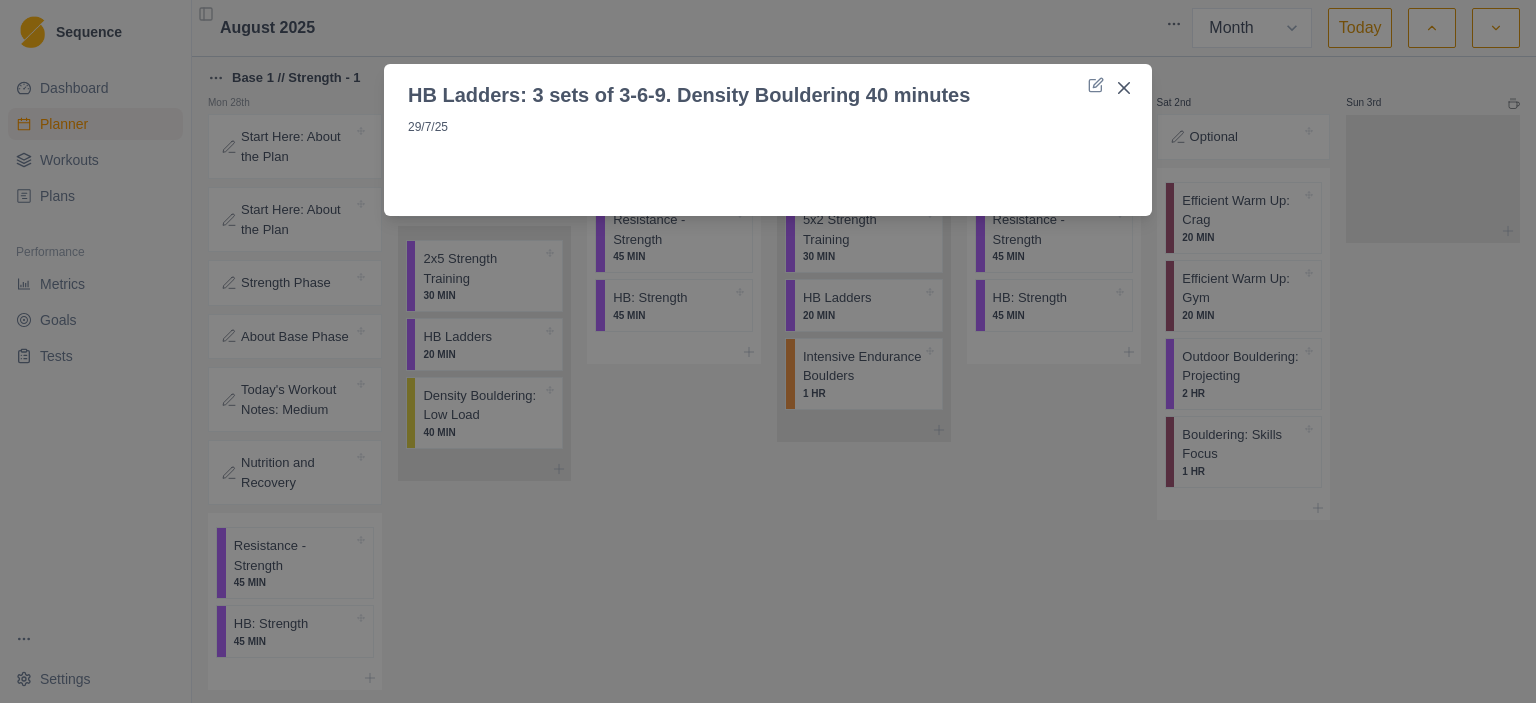 click on "HB Ladders: 3 sets of 3-6-9.  Density Bouldering 40 minutes 29/7/25" at bounding box center (768, 351) 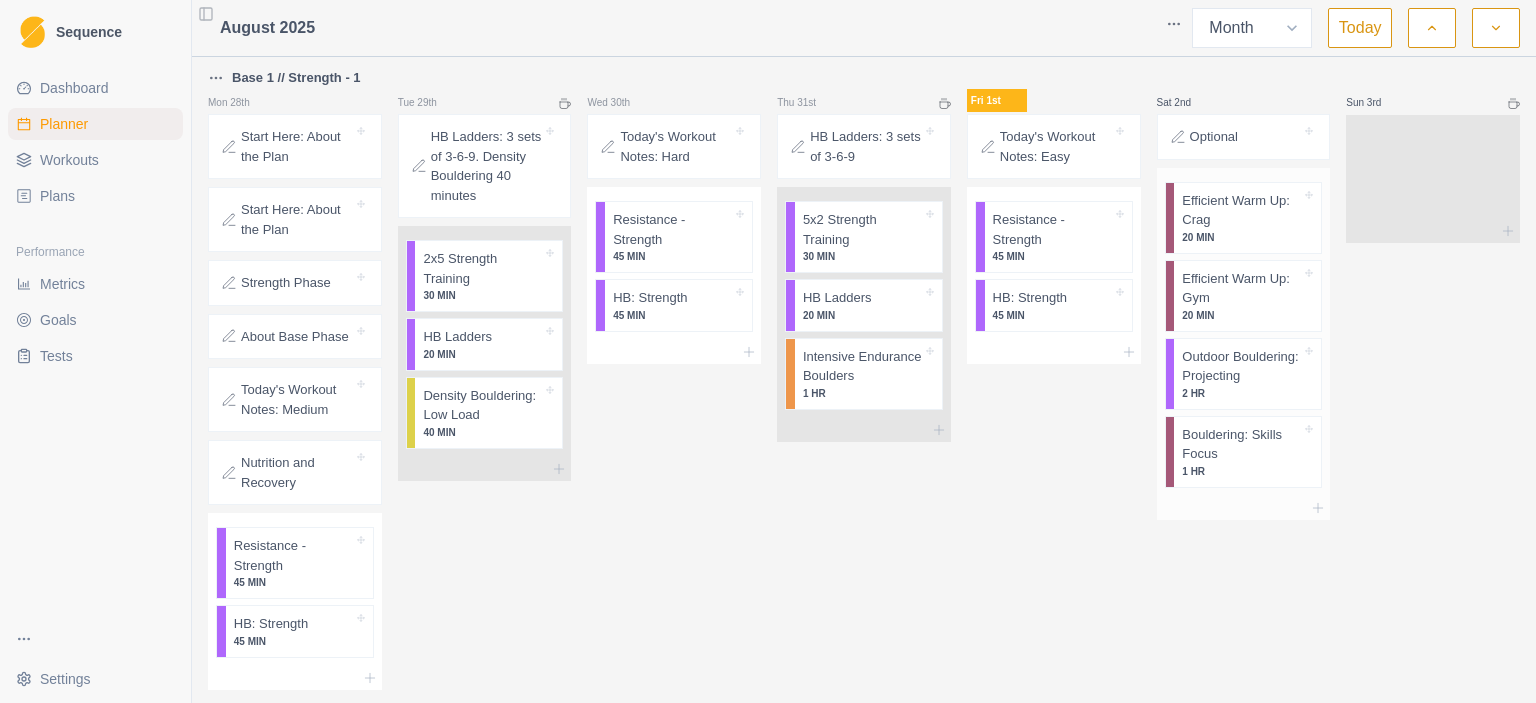 click on "Bouldering: Skills Focus" at bounding box center [1241, 444] 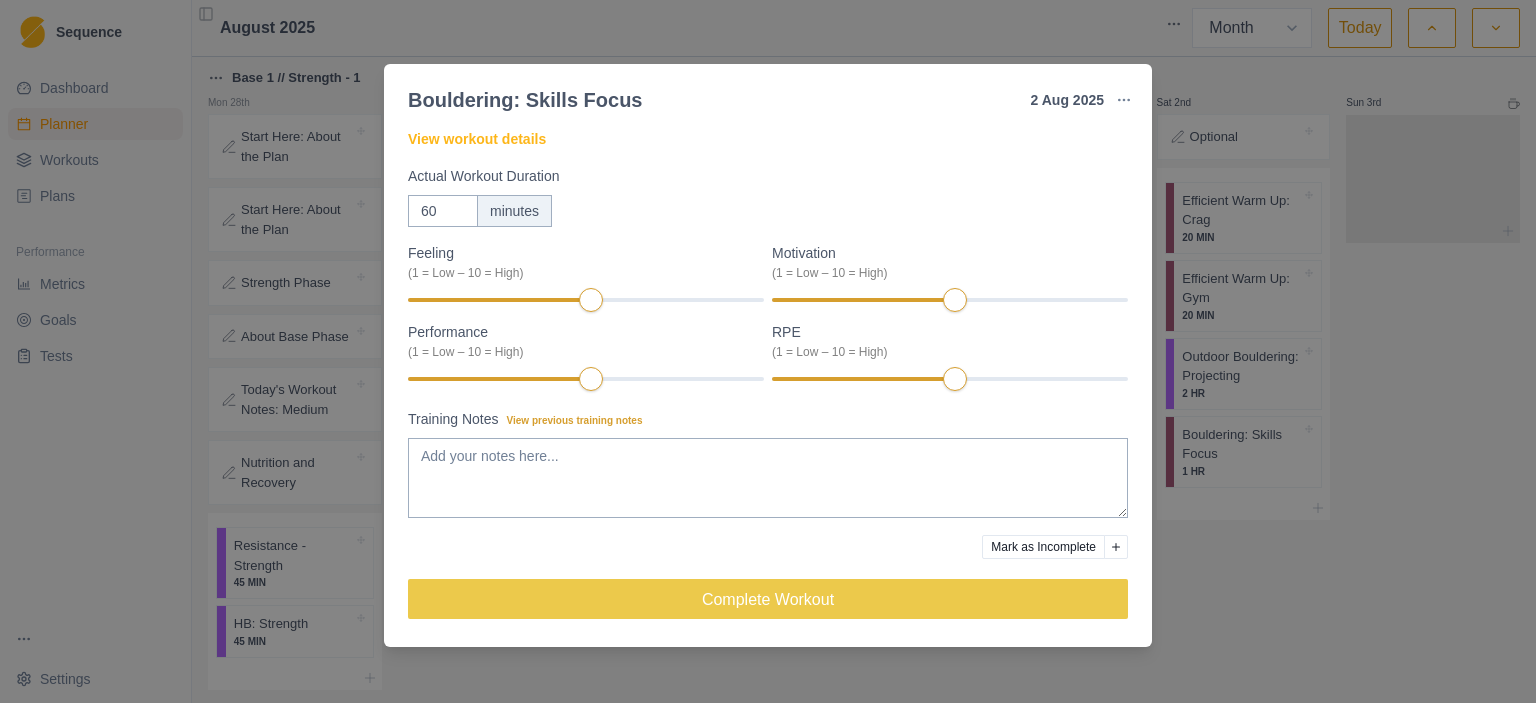 scroll, scrollTop: 0, scrollLeft: 0, axis: both 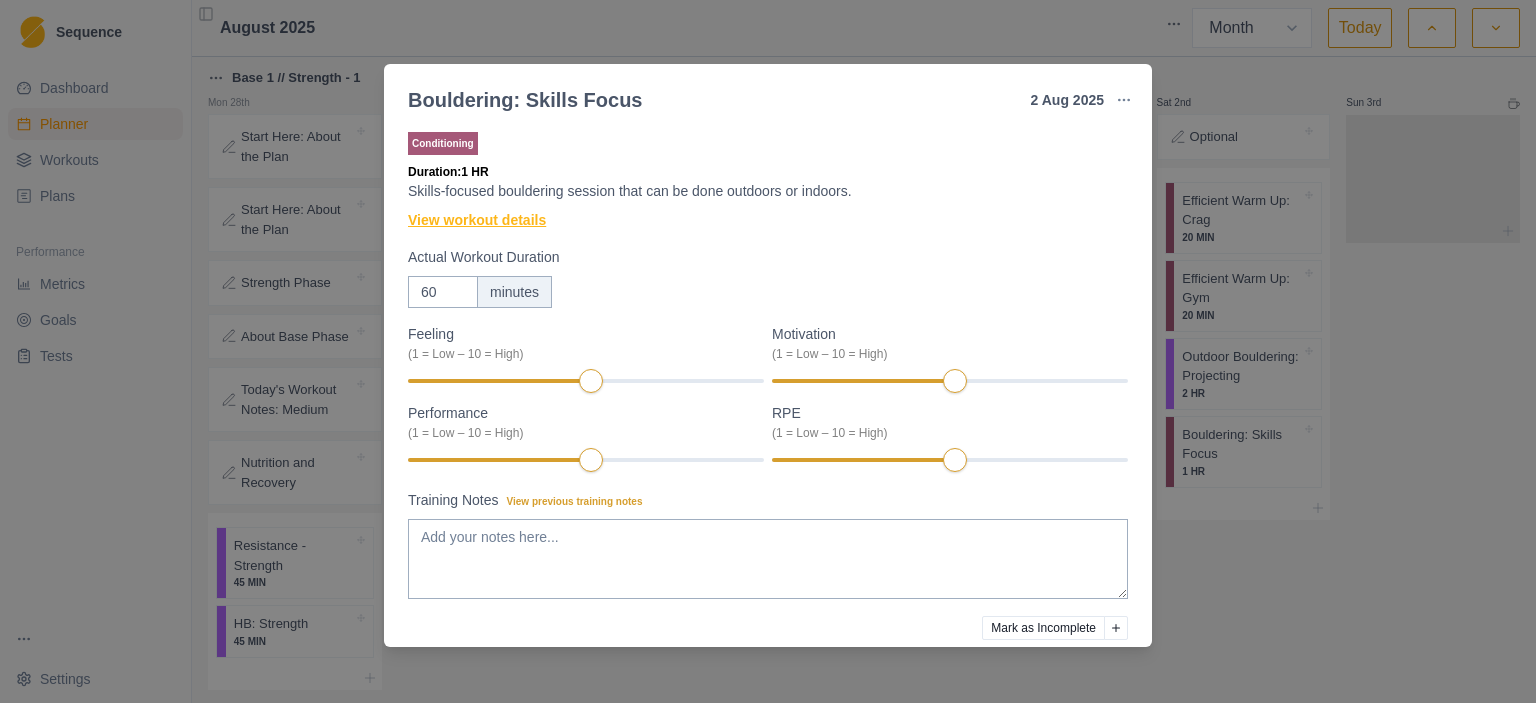 click on "View workout details" at bounding box center [477, 220] 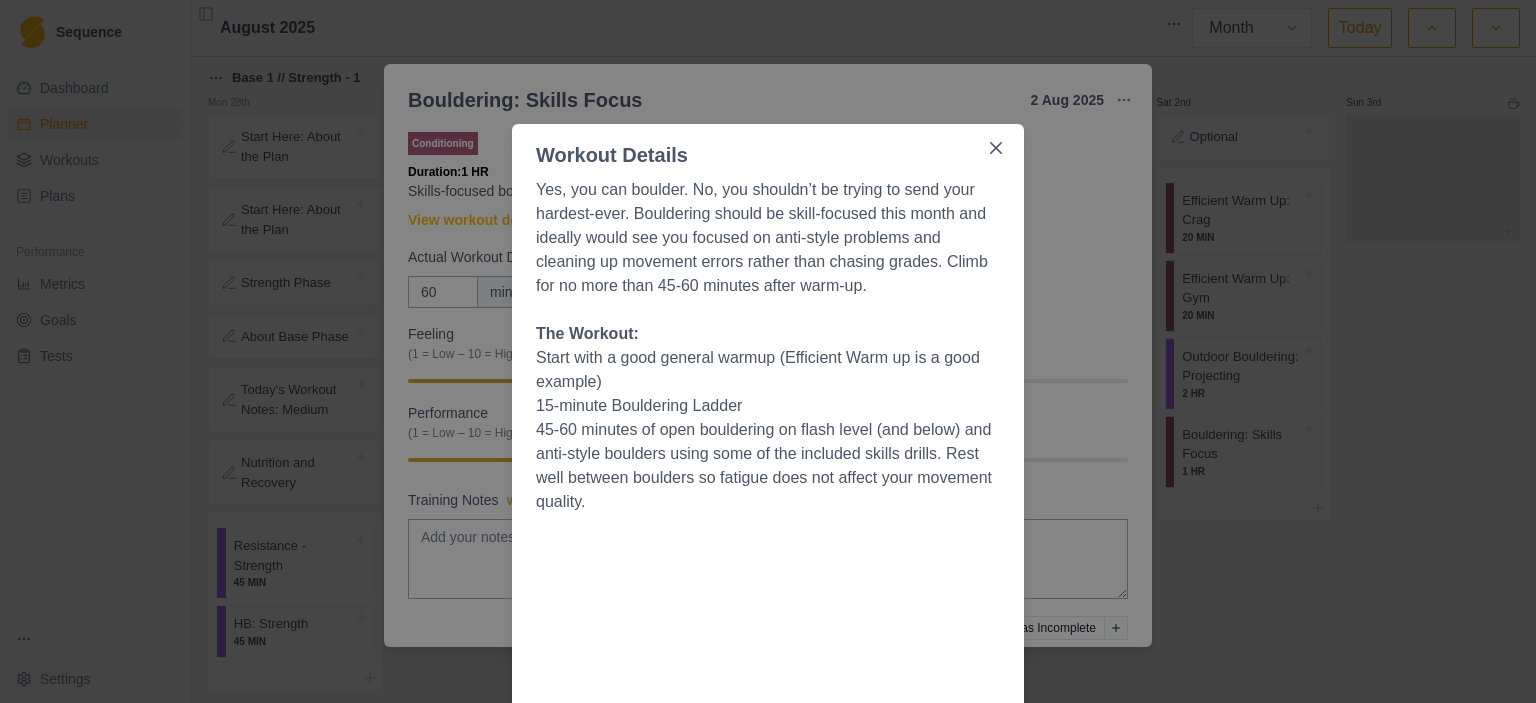 scroll, scrollTop: 100, scrollLeft: 0, axis: vertical 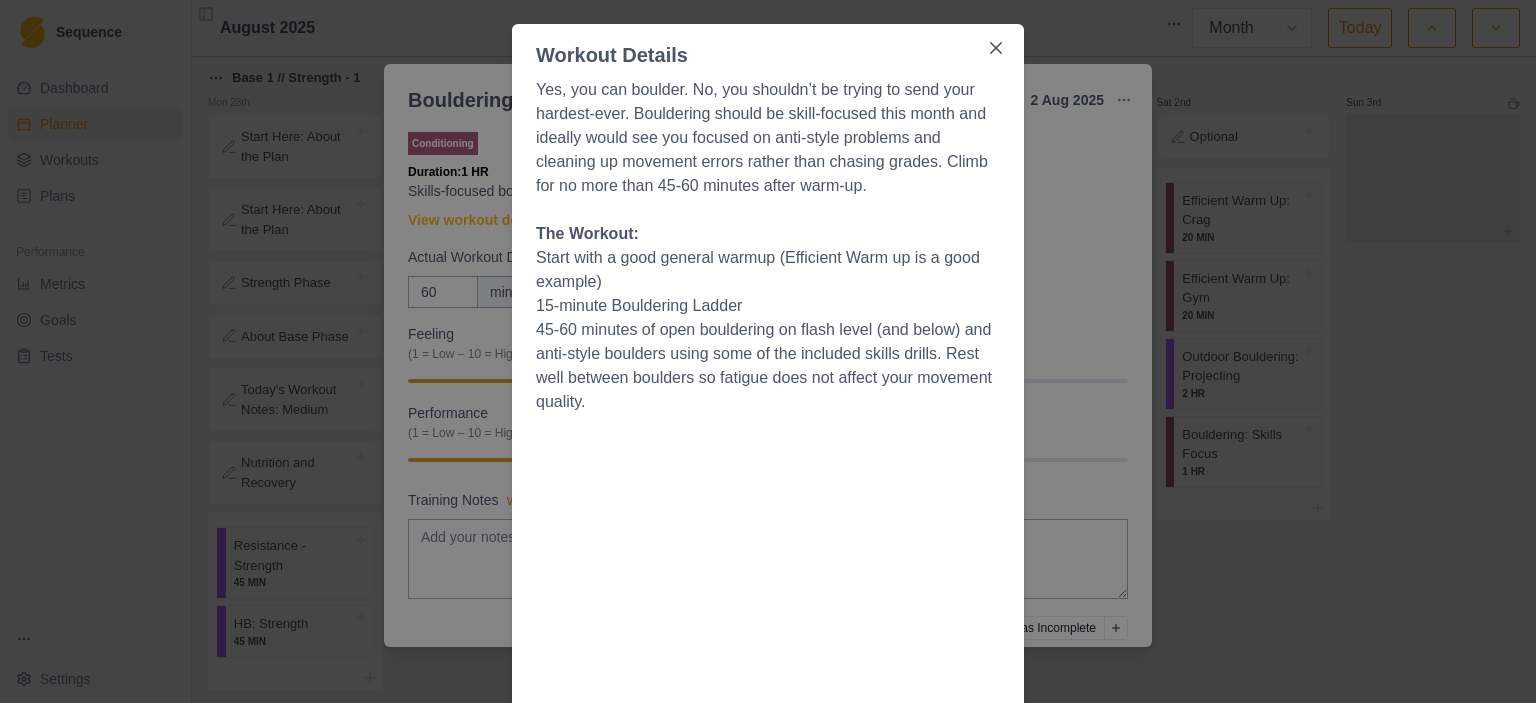 click on "Workout Details Yes, you can boulder. No, you shouldn’t be trying to send your hardest-ever. Bouldering should be skill-focused this month and ideally would see you focused on anti-style problems and cleaning up movement errors rather than chasing grades. Climb for no more than 45-60 minutes after warm-up. The Workout: Start with a good general warmup (Efficient Warm up is a good example) 15-minute Bouldering Ladder 45-60 minutes of open bouldering on flash level (and below) and anti-style boulders using some of the included skills drills. Rest well between boulders so fatigue does not affect your movement quality." at bounding box center (768, 351) 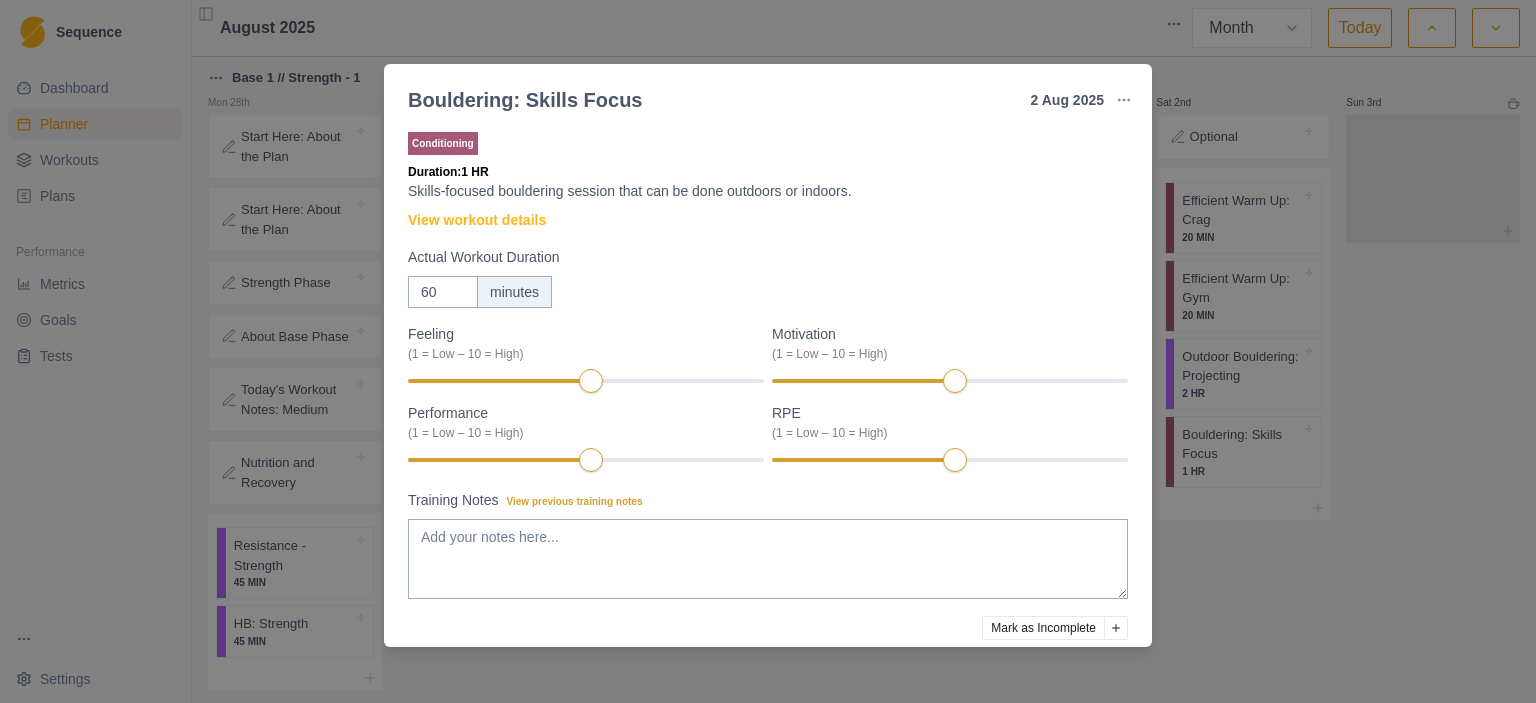 click on "Bouldering: Skills Focus 2 Aug 2025 Link To Goal View Workout Metrics Edit Original Workout Reschedule Workout Remove From Schedule Conditioning Duration:  1 HR Skills-focused bouldering session that can be done outdoors or indoors.   View workout details Actual Workout Duration 60 minutes Feeling (1 = Low – 10 = High) Motivation (1 = Low – 10 = High) Performance (1 = Low – 10 = High) RPE (1 = Low – 10 = High) Training Notes View previous training notes Mark as Incomplete Complete Workout" at bounding box center [768, 351] 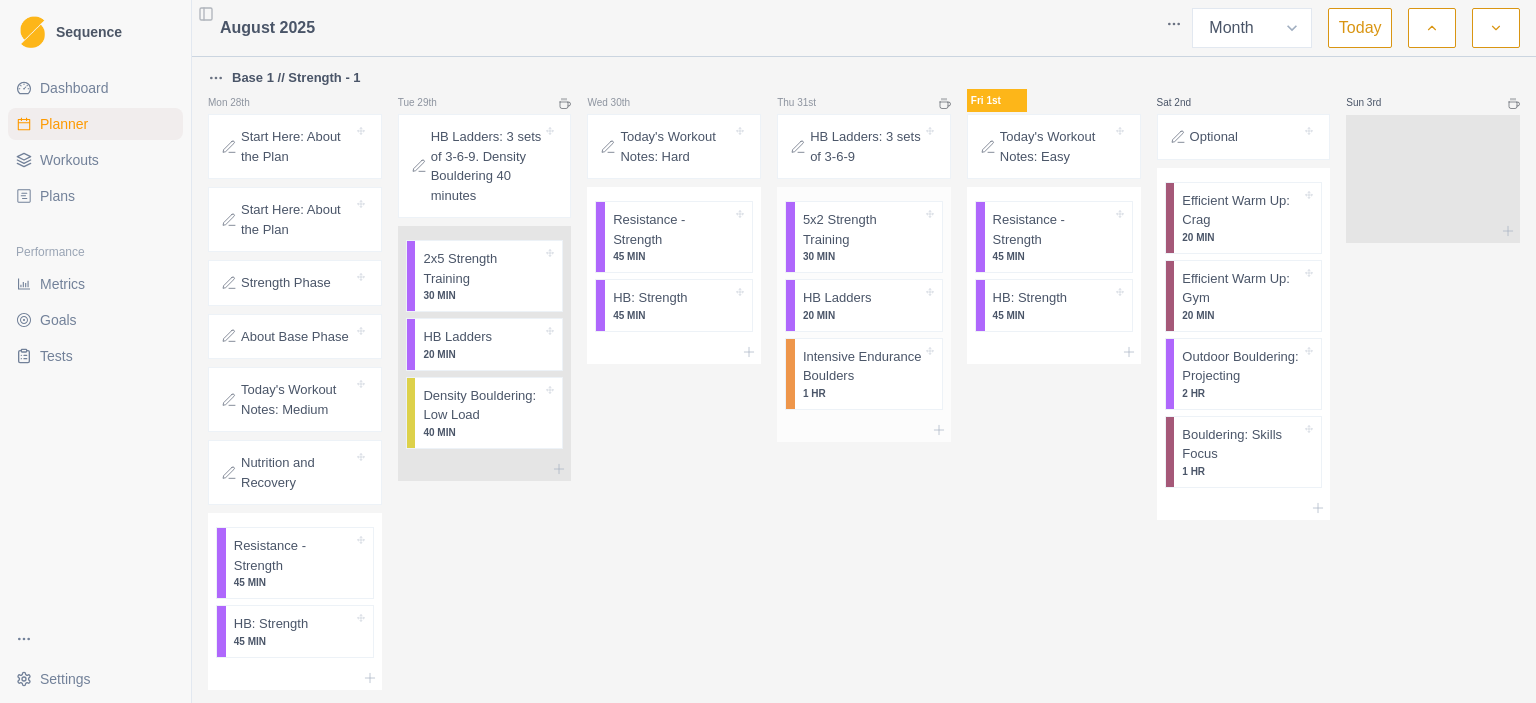 click on "Intensive Endurance Boulders" at bounding box center (862, 366) 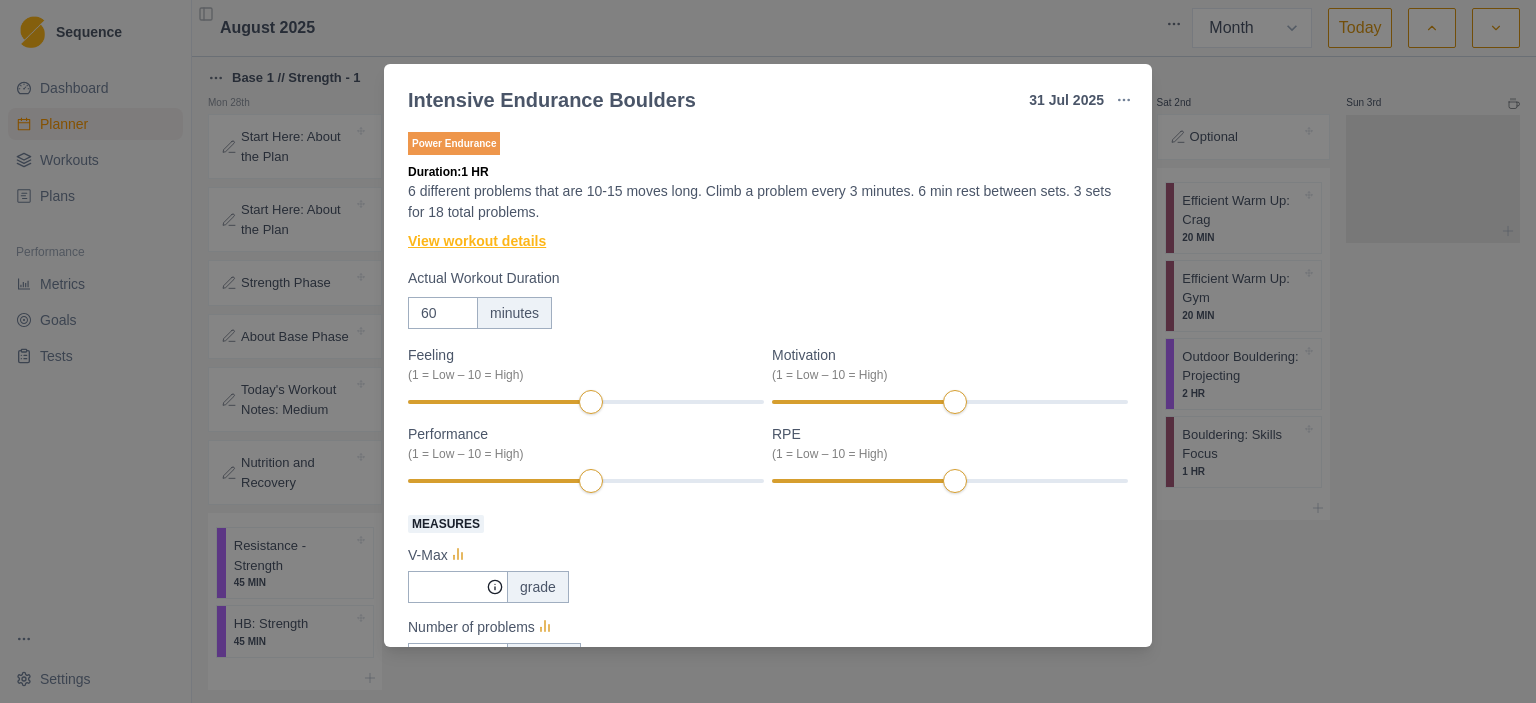 click on "View workout details" at bounding box center [477, 241] 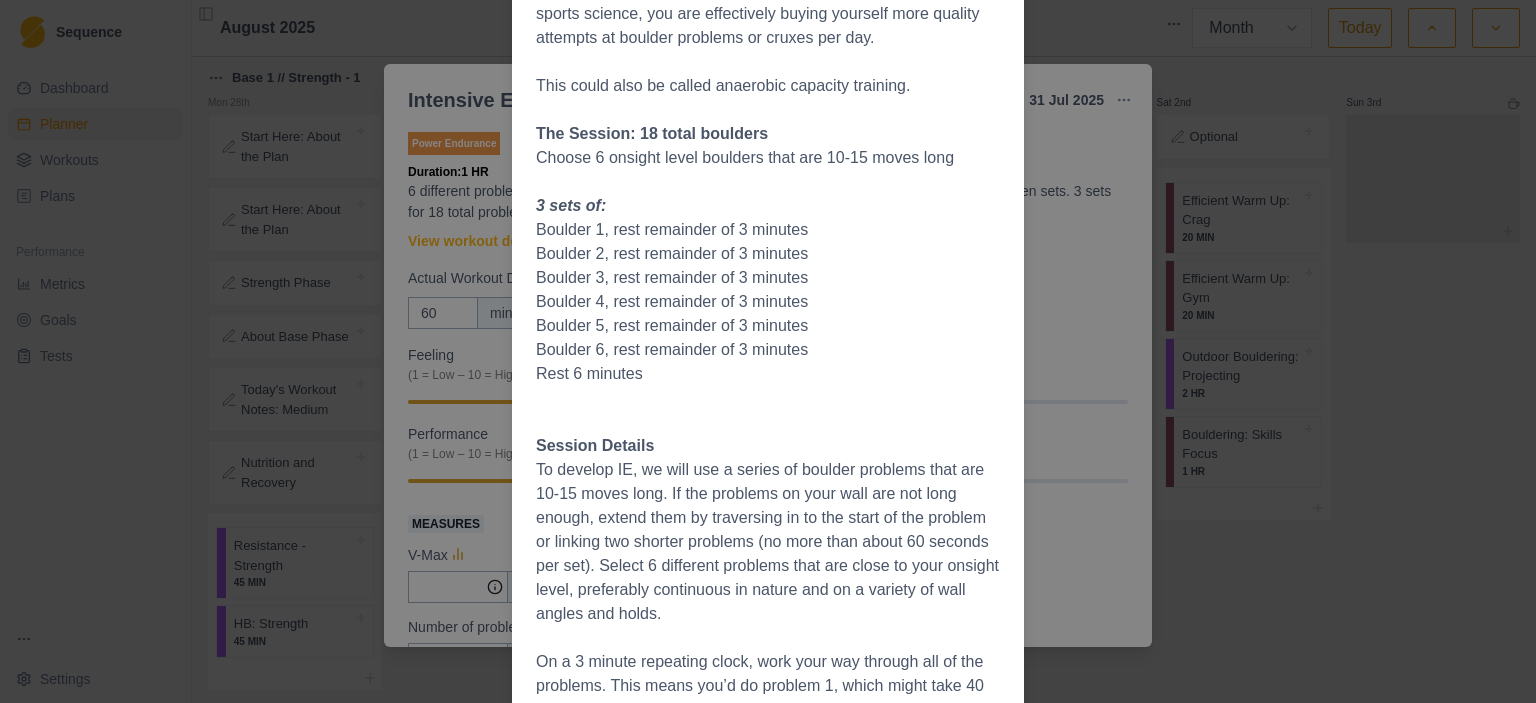 scroll, scrollTop: 400, scrollLeft: 0, axis: vertical 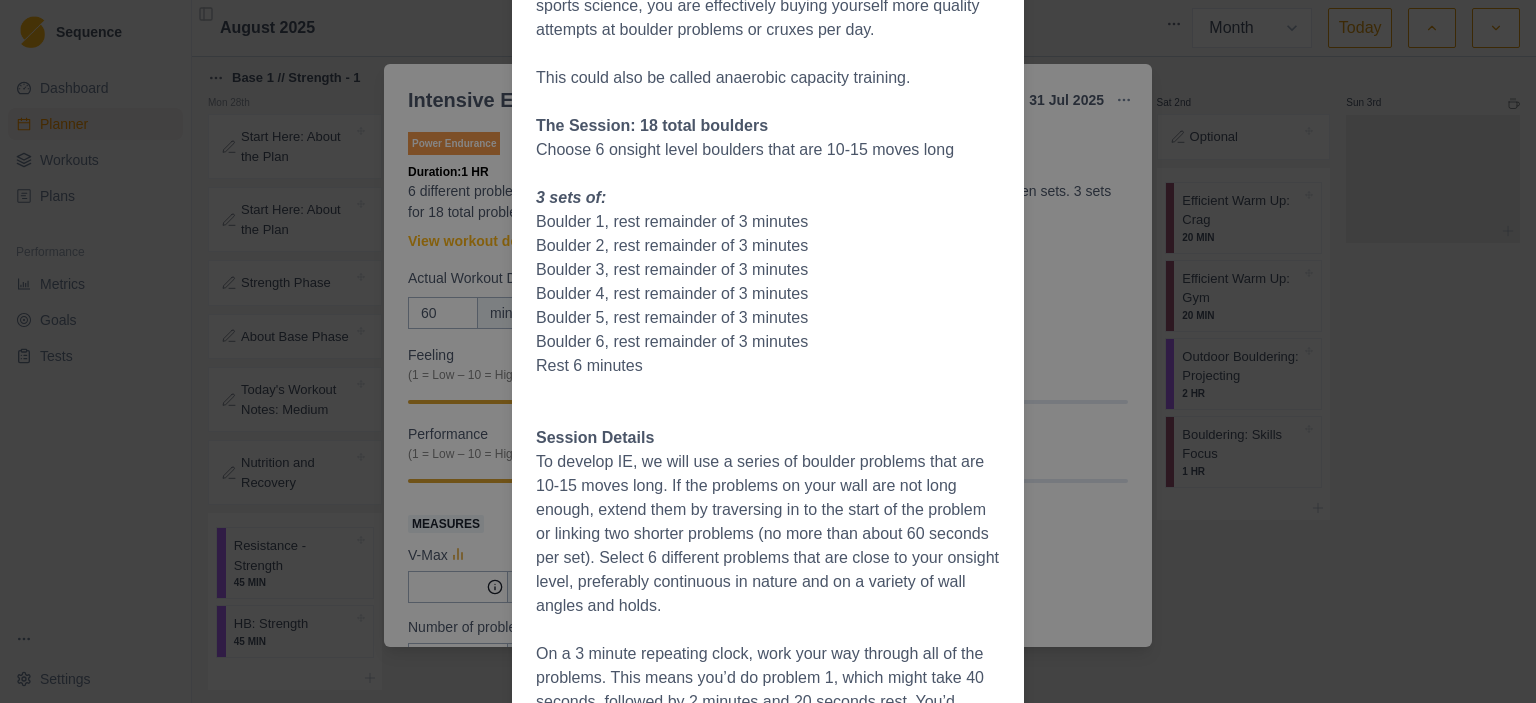 click on "Workout Details Overview Intensive Endurance (IE) might be best viewed as “strength endurance endurance”. Meaning the ability to repeatedly handle working in the glycolytic (30-45 seconds) zone throughout a session or climbing day. Some climbers have a tremendous power endurance ability, but will blow up after just one or two hard attempts. By developing this facet of your training - referred to as glycolytic capacity in sports science, you are effectively buying yourself more quality attempts at boulder problems or cruxes per day. This could also be called anaerobic capacity training. The Session: 18 total boulders Choose 6 onsight level boulders that are 10-15 moves long 3 sets of: Boulder 1, rest remainder of 3 minutes Boulder 2, rest remainder of 3 minutes Boulder 3, rest remainder of 3 minutes Boulder 4, rest remainder of 3 minutes Boulder 5, rest remainder of 3 minutes Boulder 6, rest remainder of 3 minutes Rest 6 minutes Session Details" at bounding box center (768, 351) 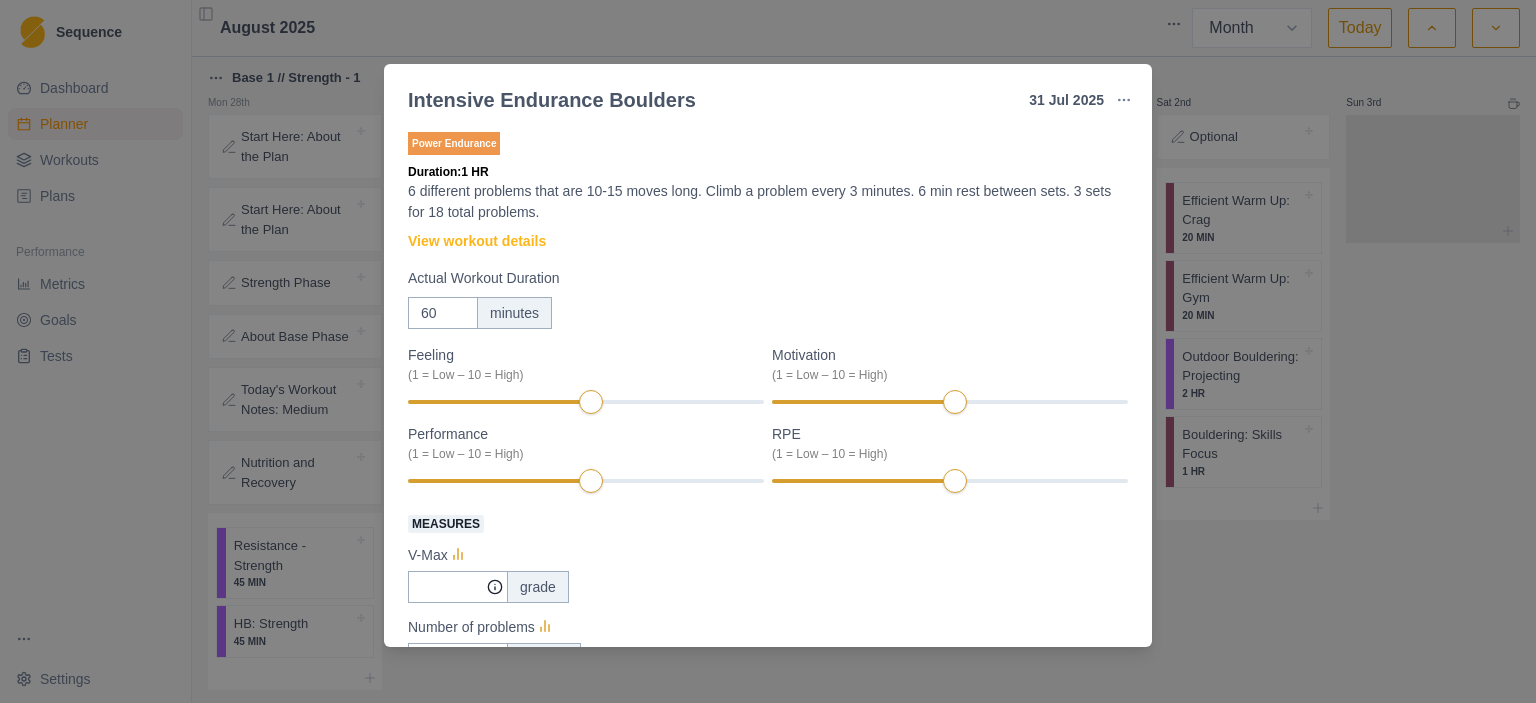 type 